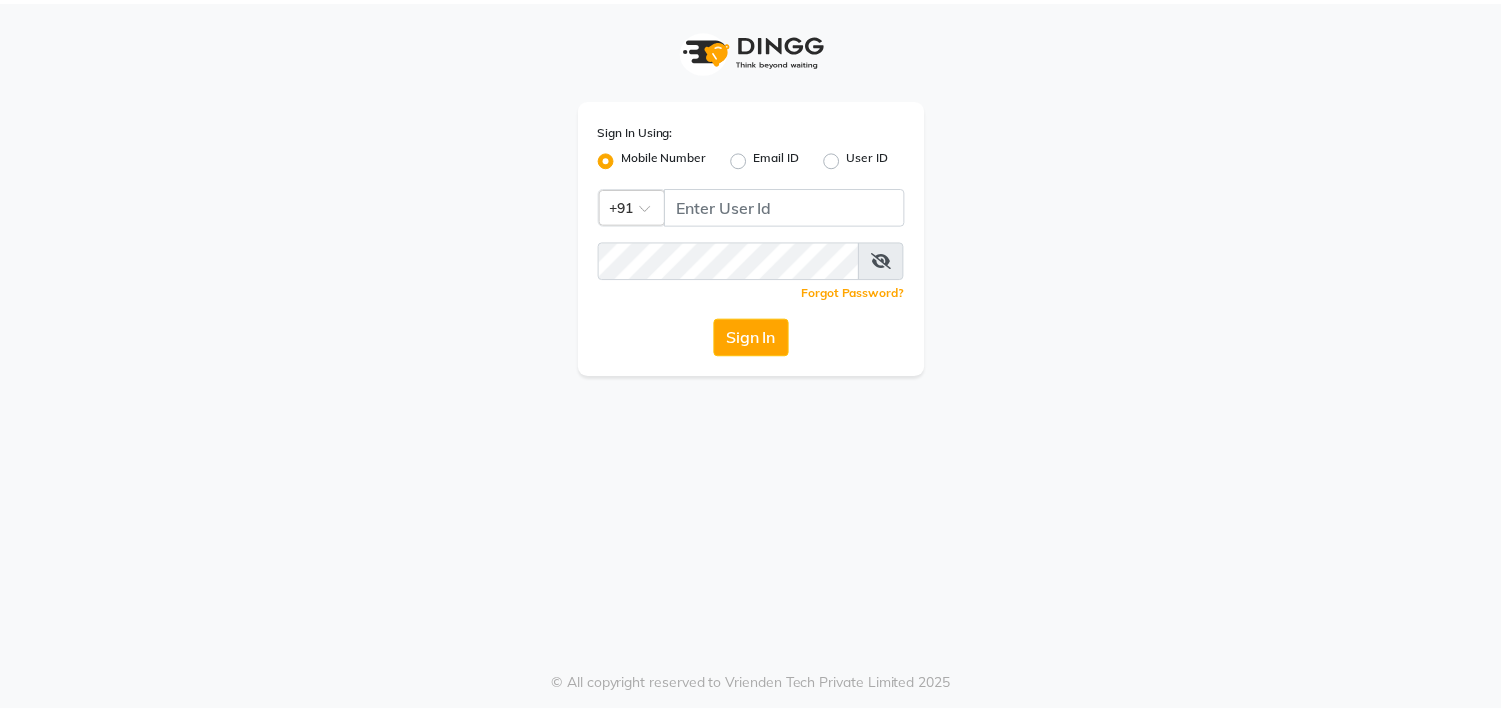 scroll, scrollTop: 0, scrollLeft: 0, axis: both 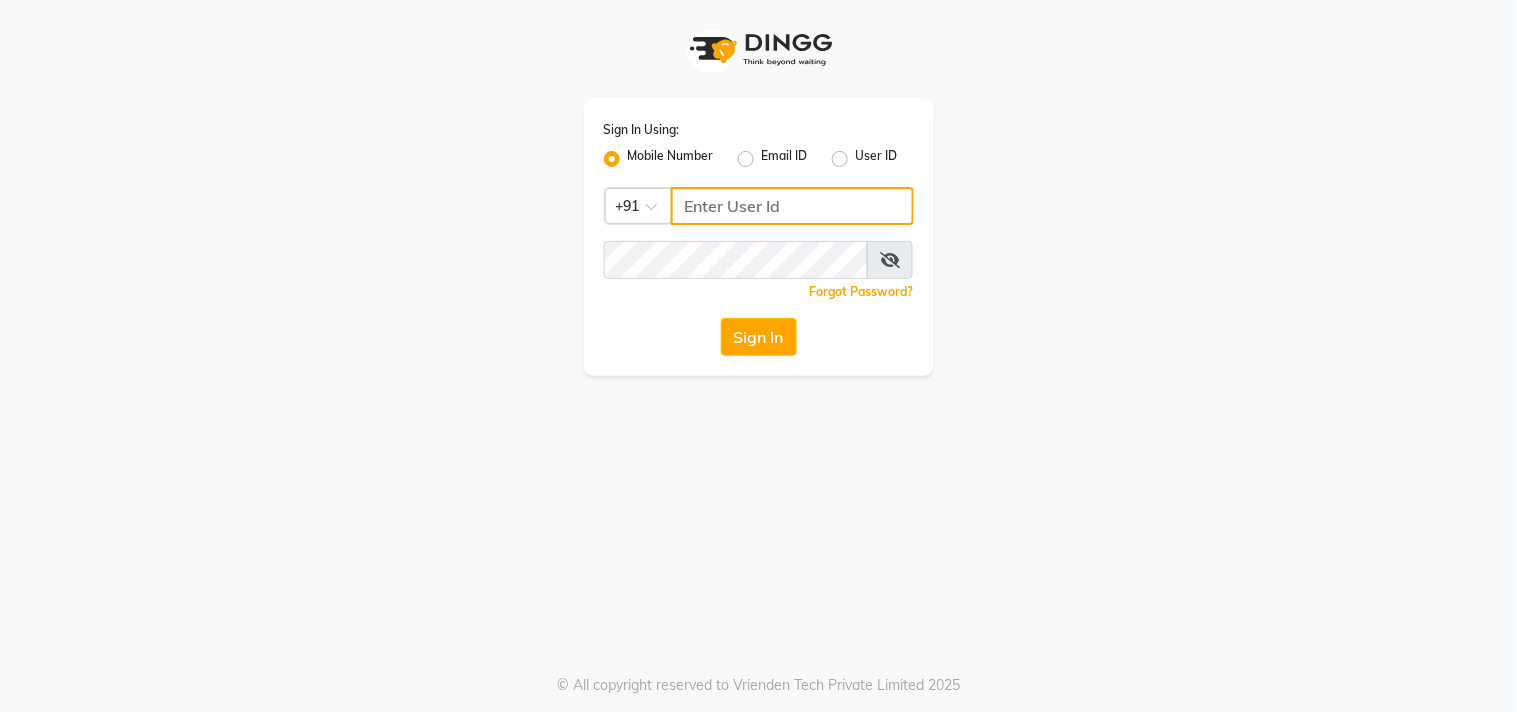 click 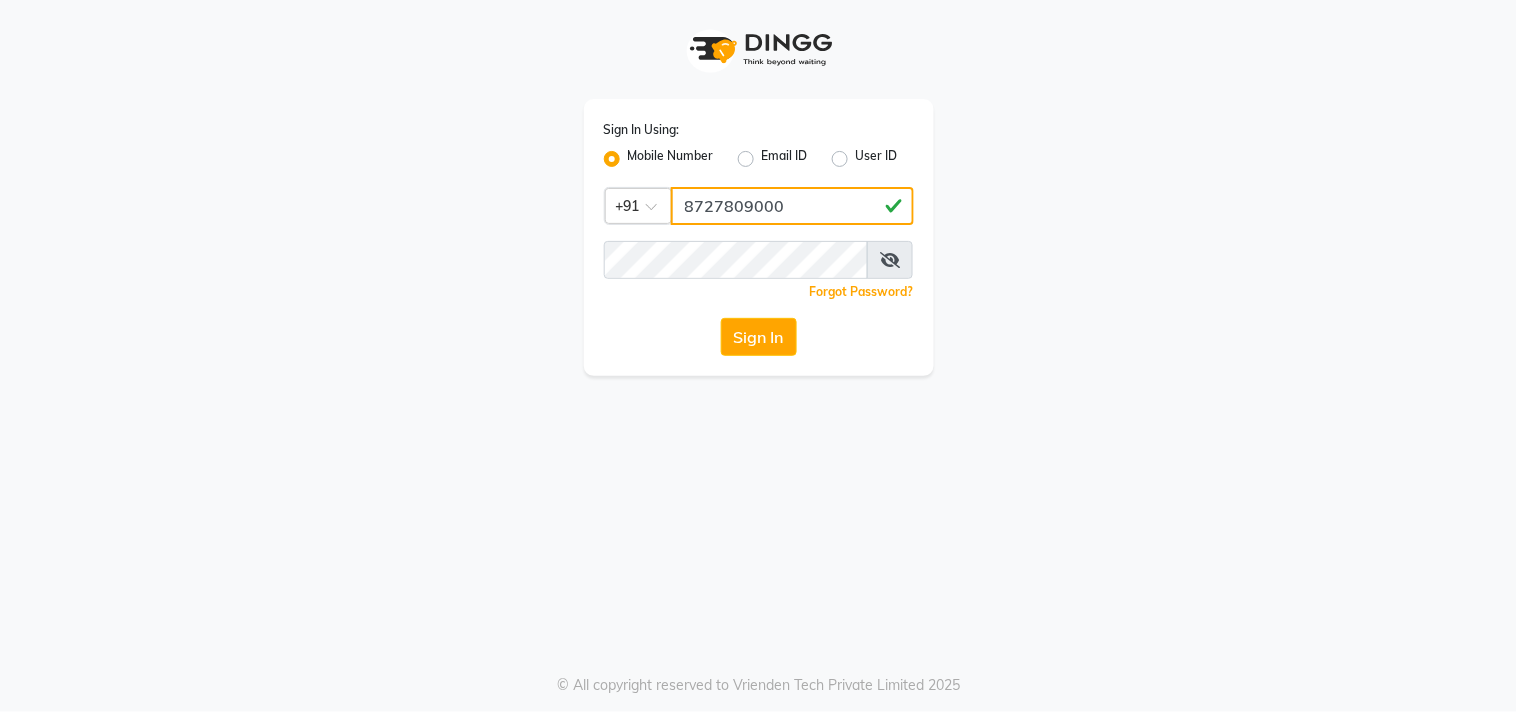 click on "8727809000" 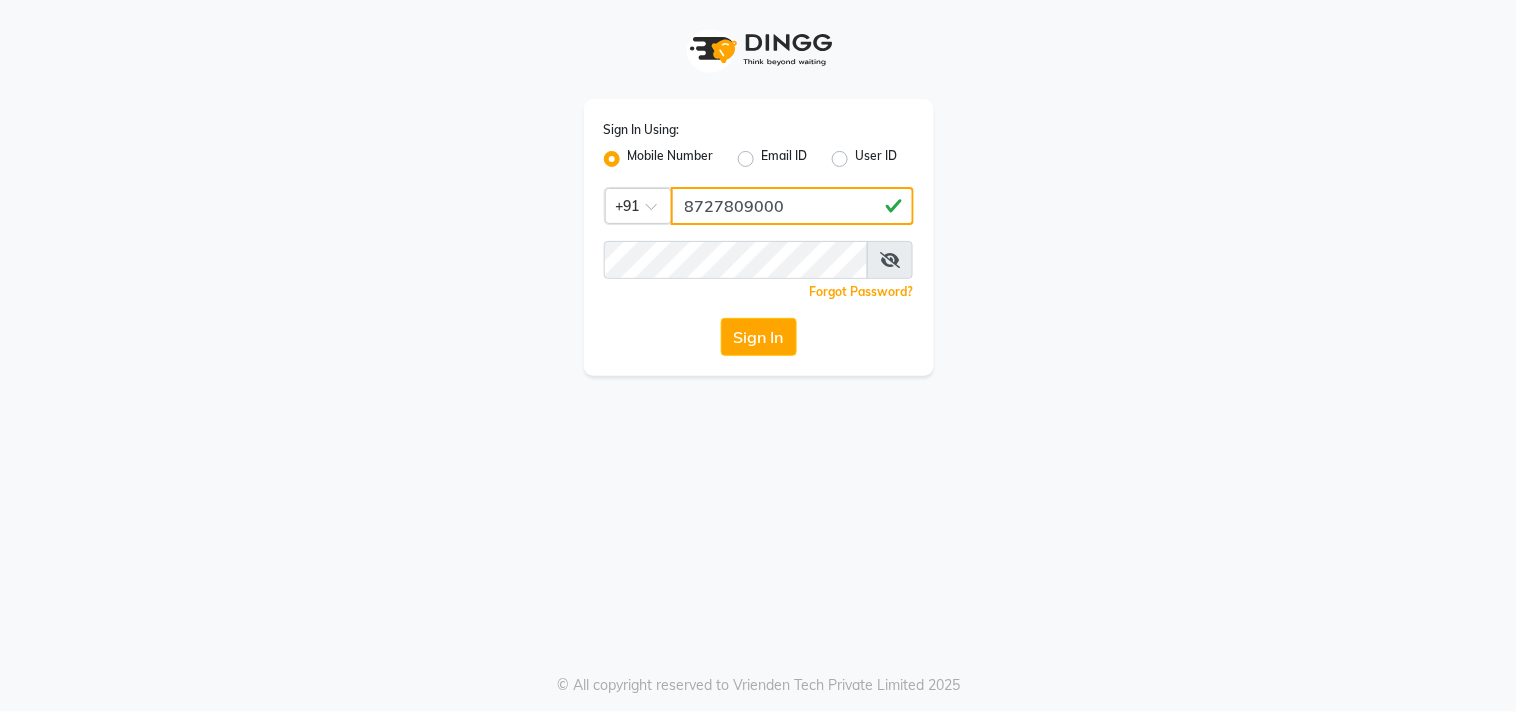 type on "8727809000" 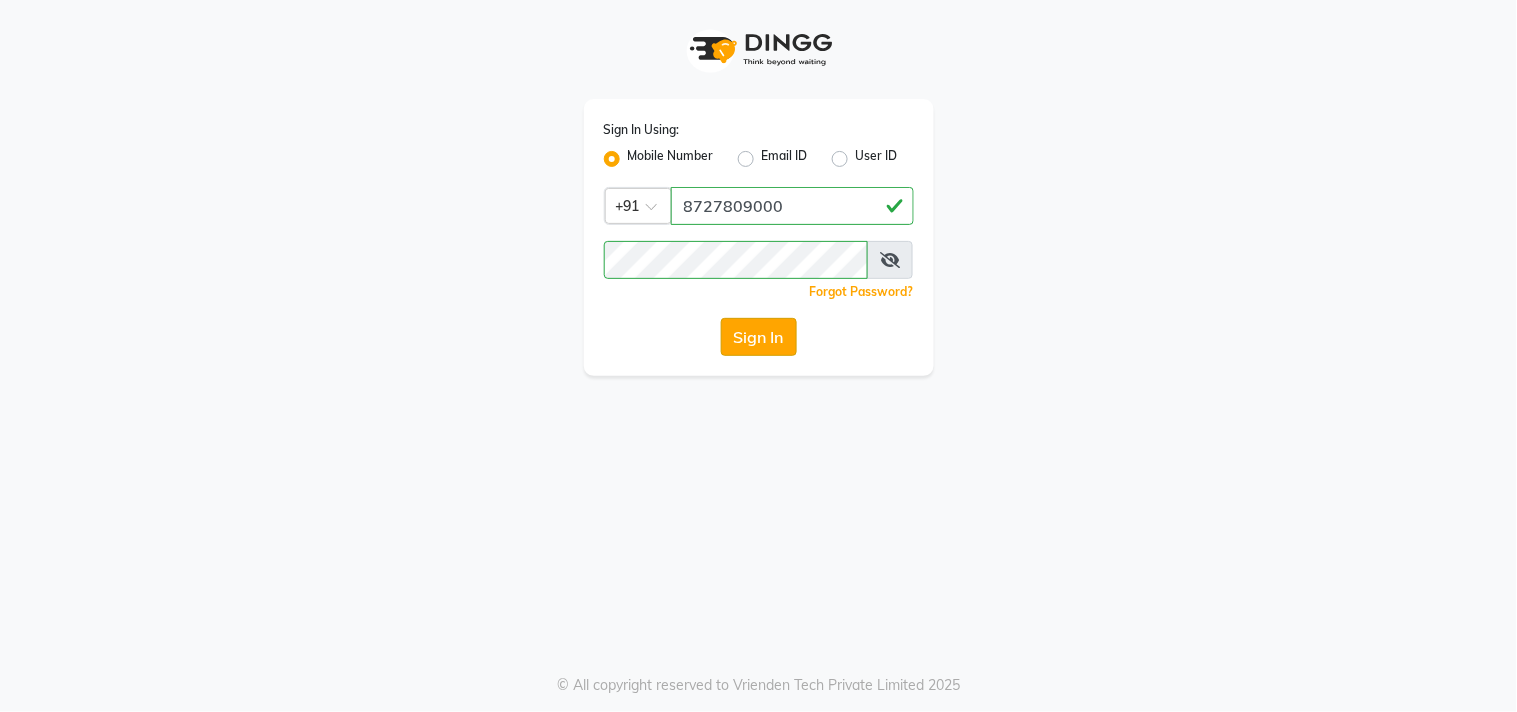 click on "Sign In" 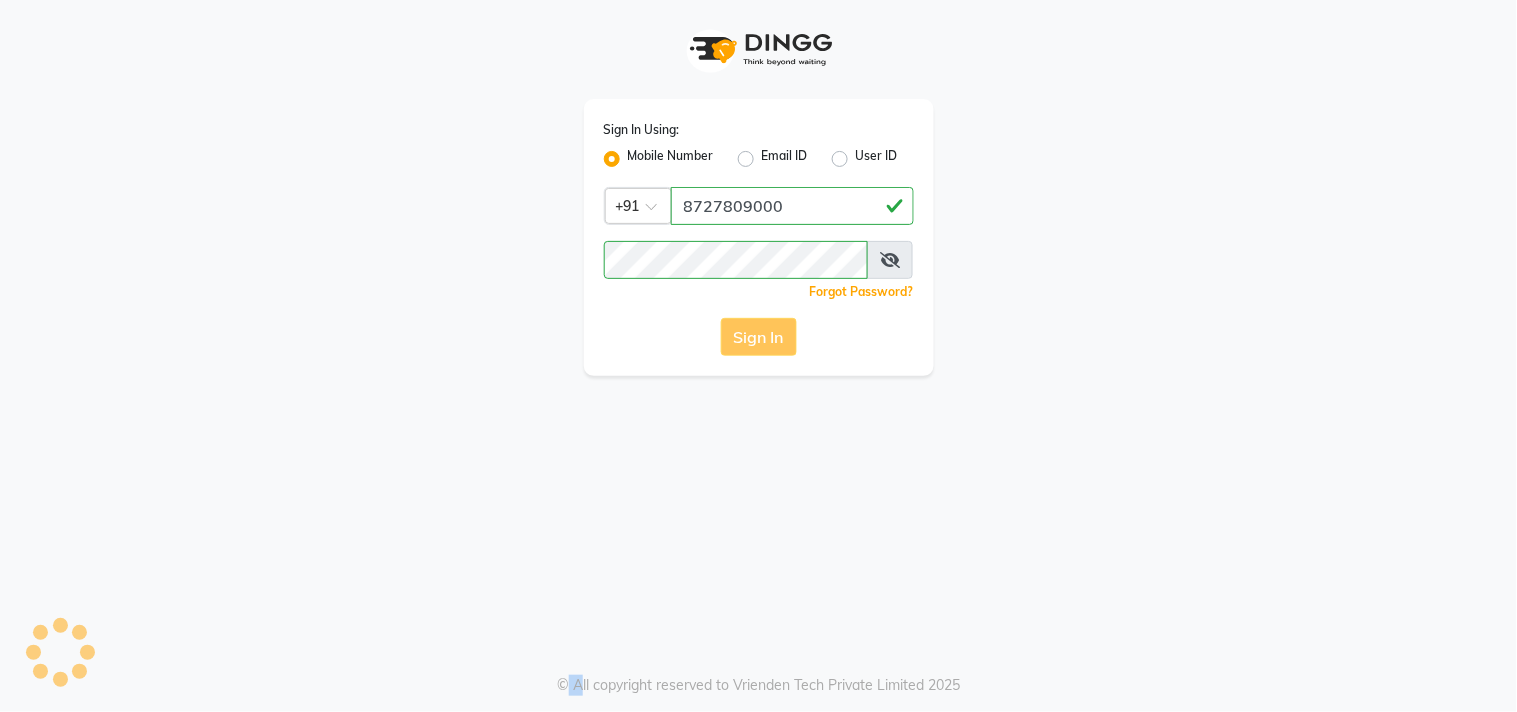 click on "Sign In" 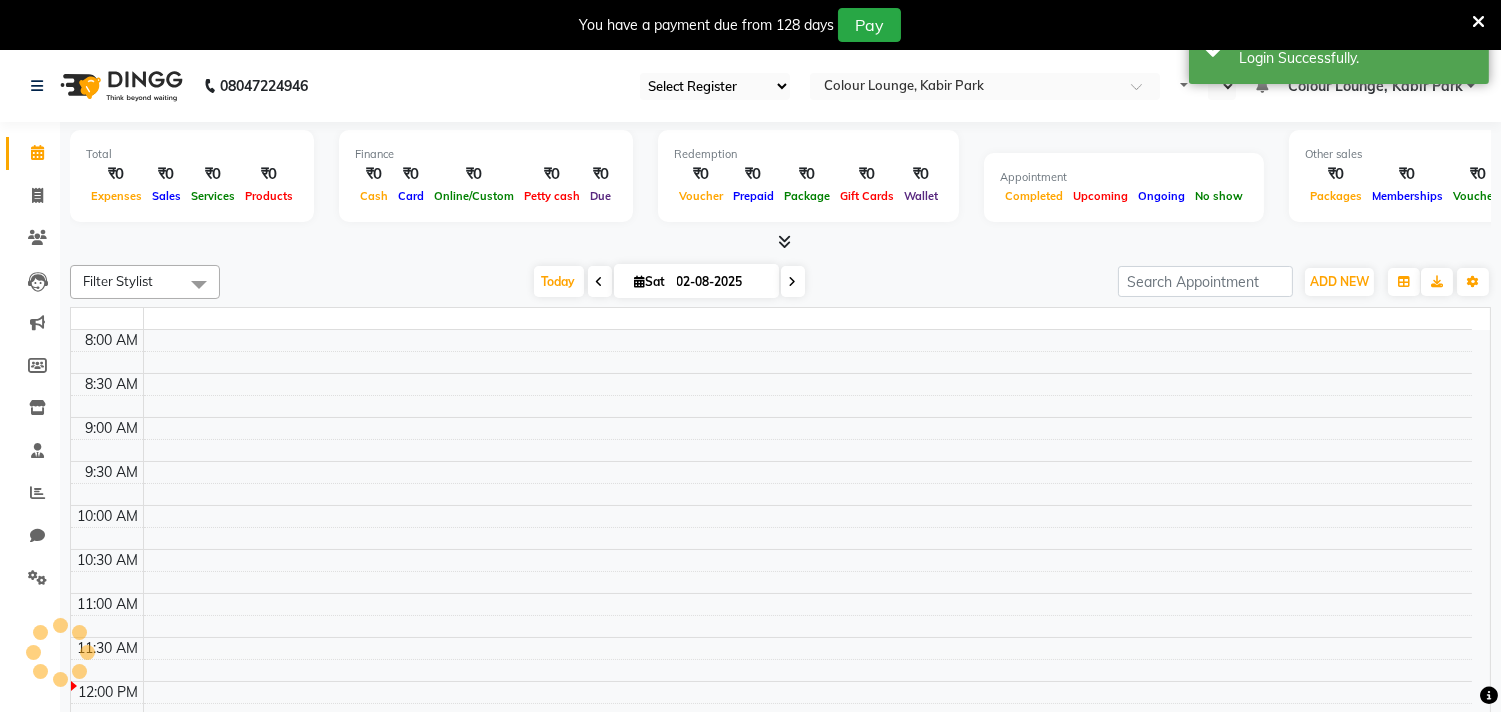 select on "75" 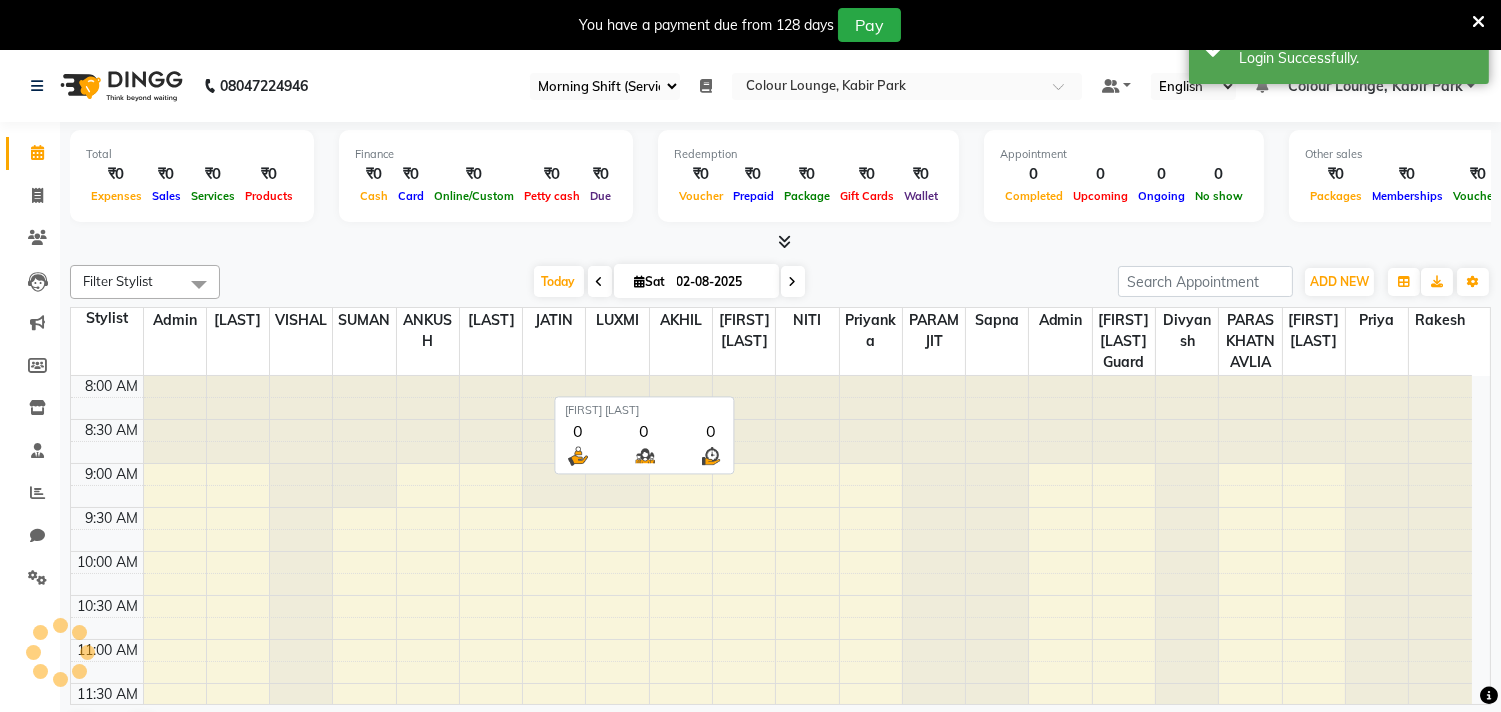 scroll, scrollTop: 0, scrollLeft: 0, axis: both 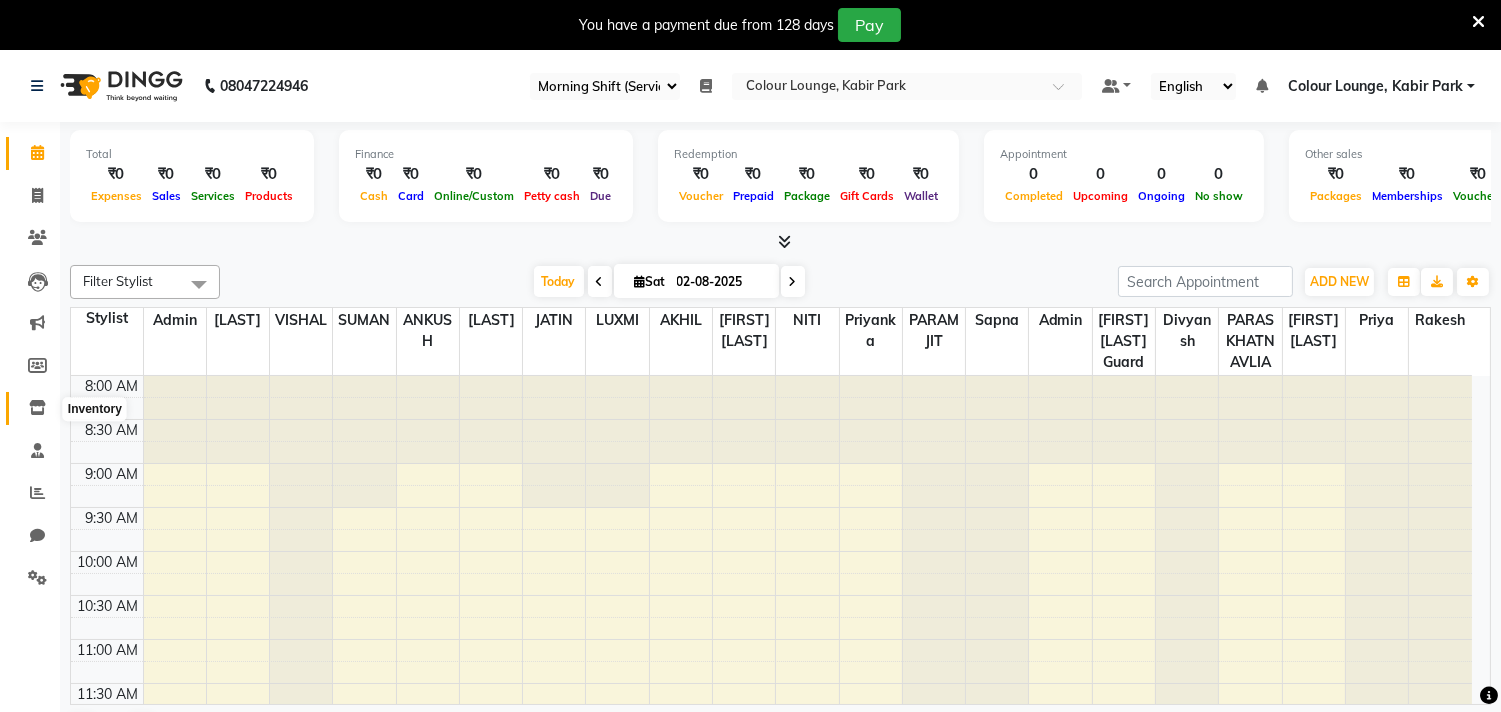 click 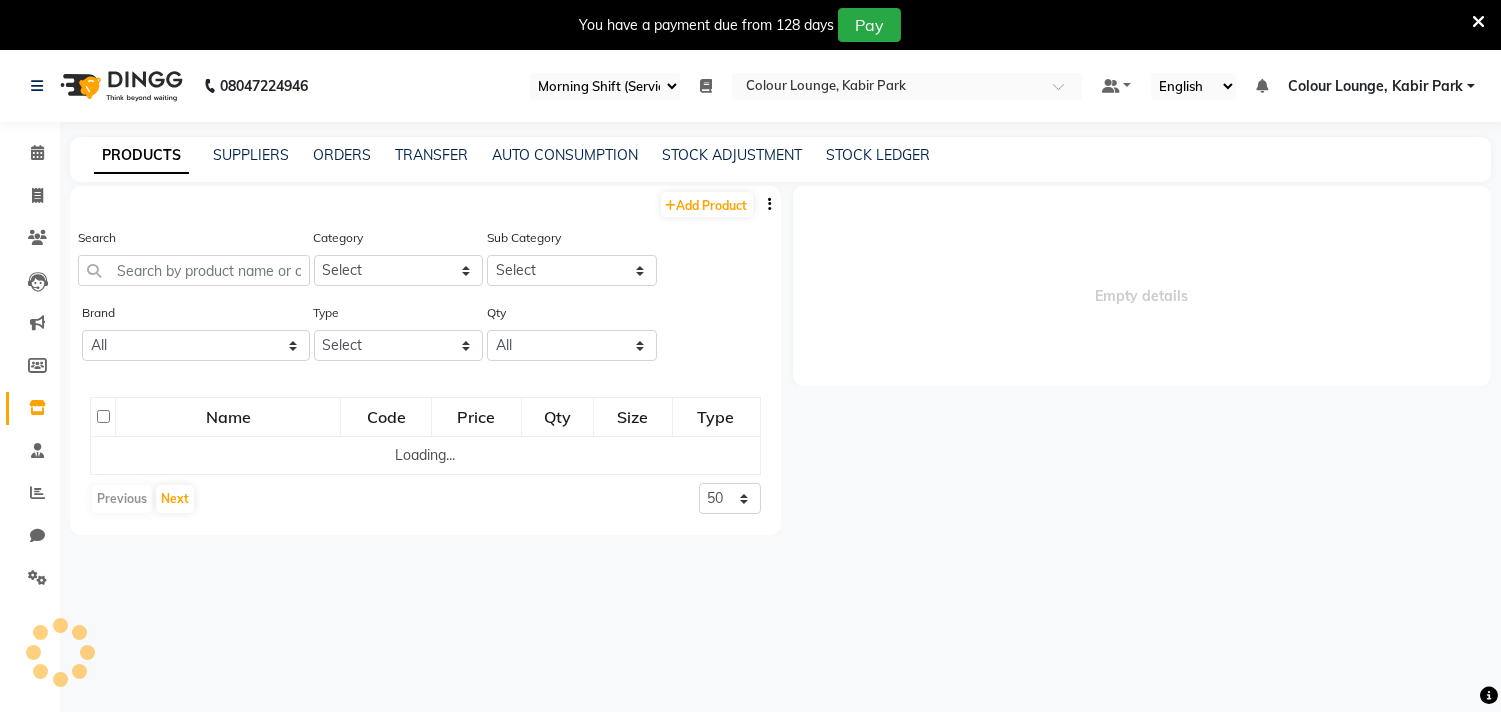 select 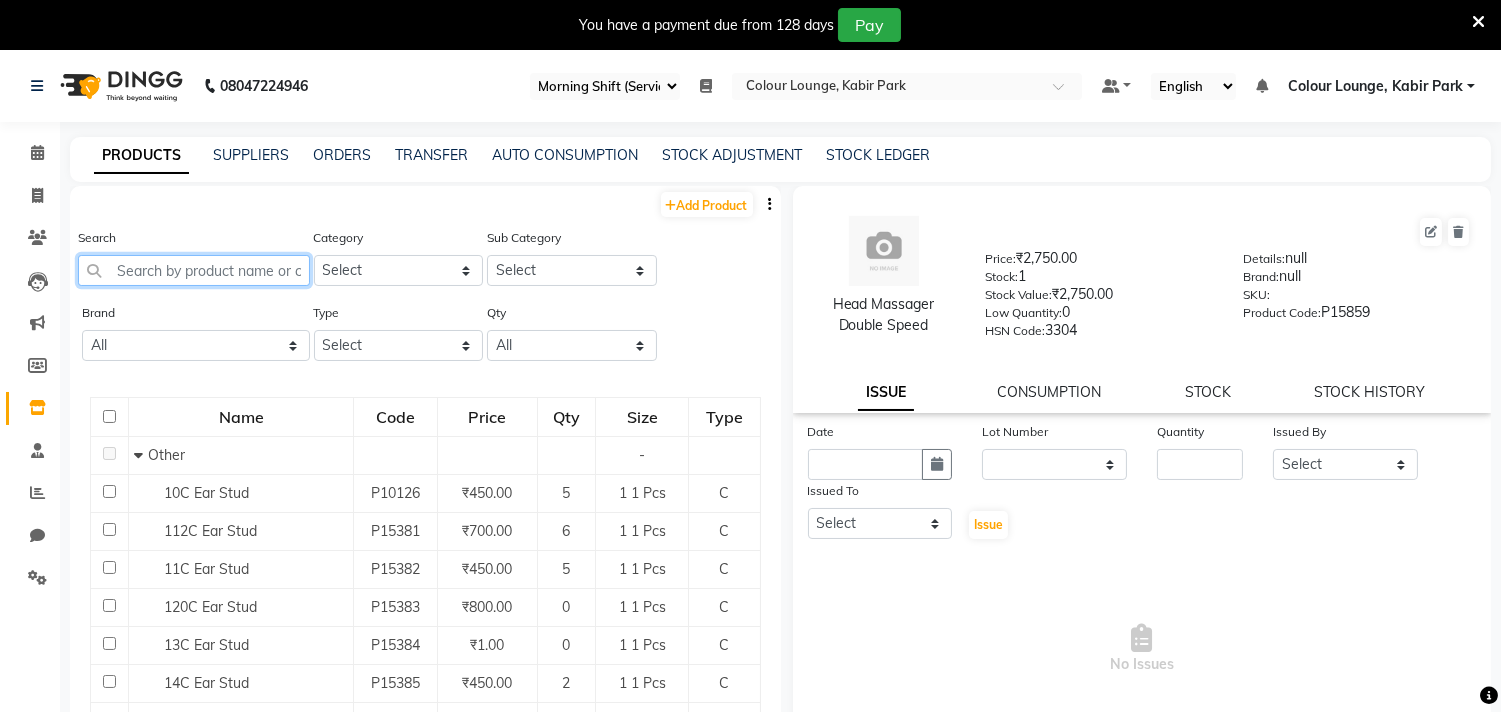 click 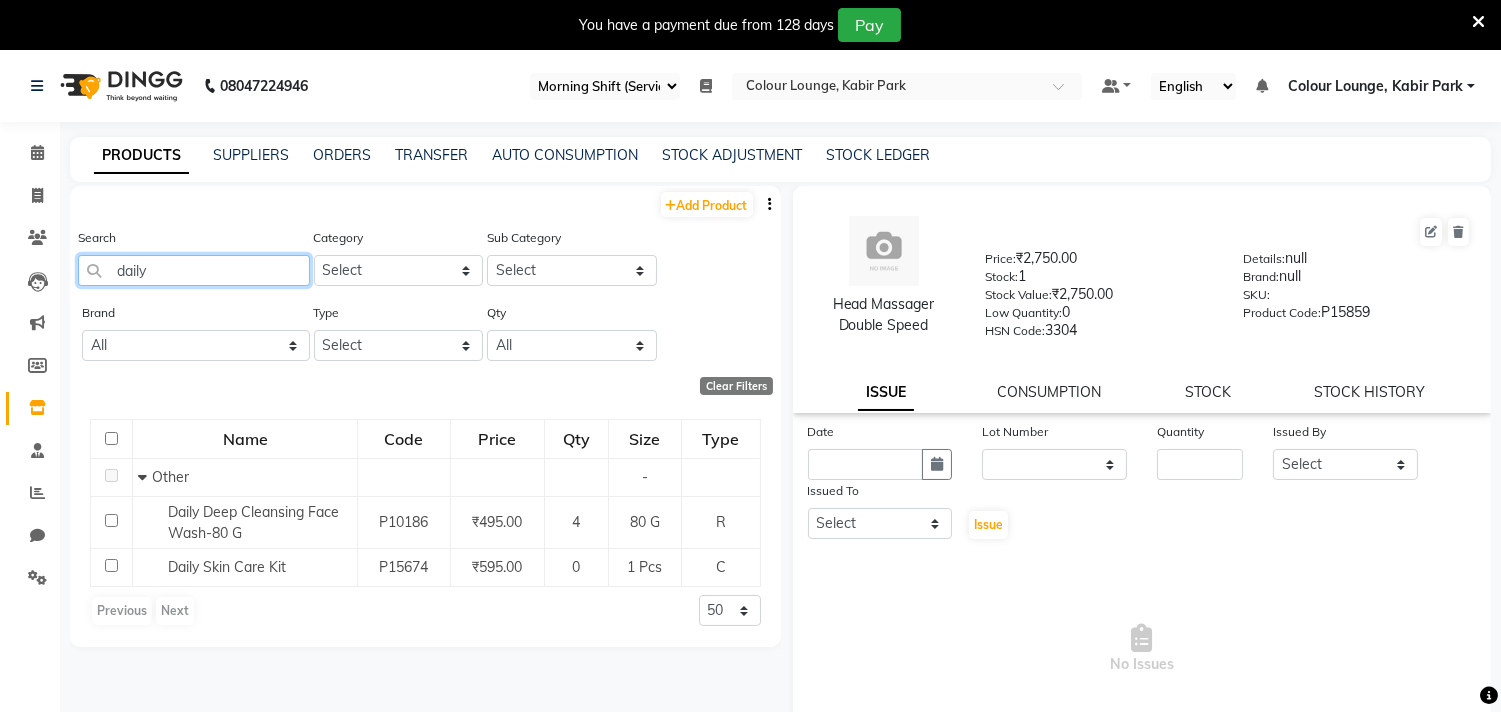 drag, startPoint x: 201, startPoint y: 274, endPoint x: 64, endPoint y: 268, distance: 137.13132 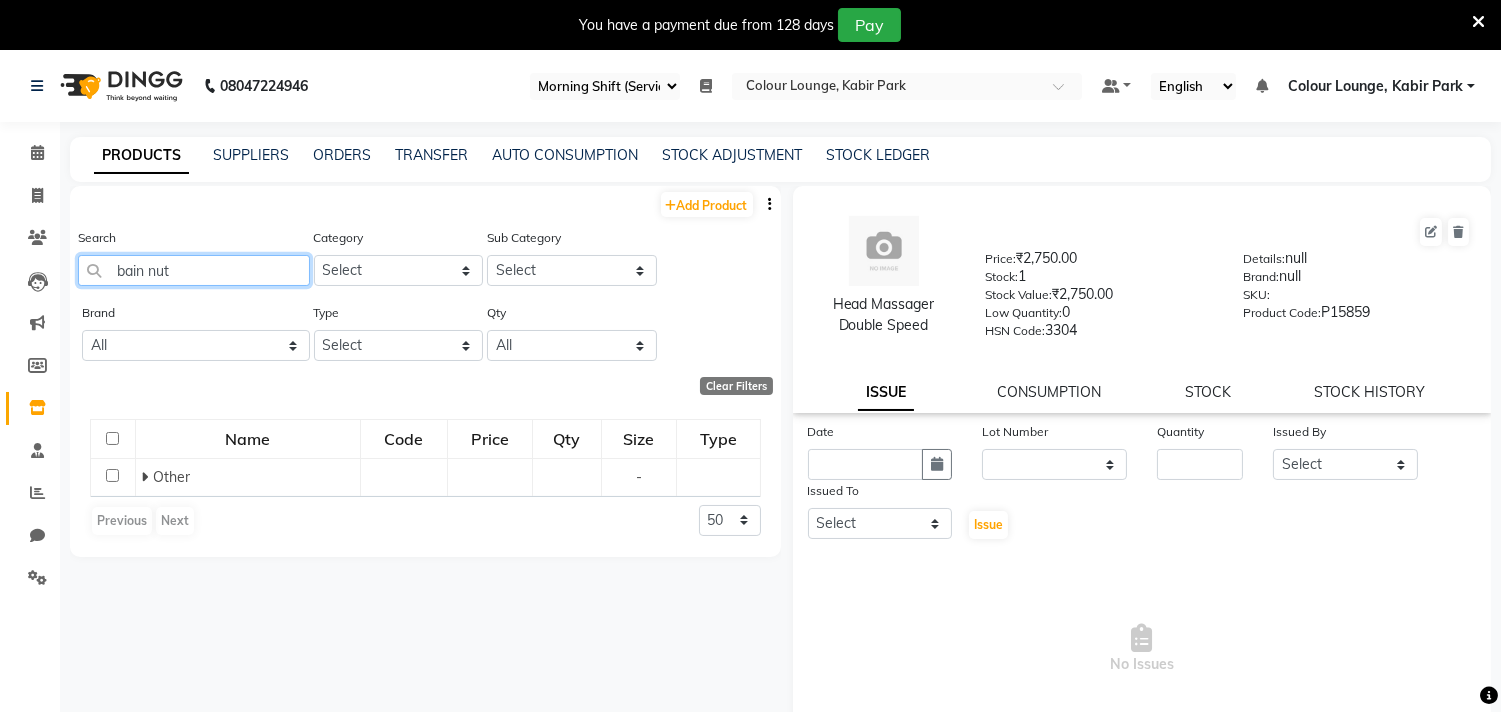type on "bain nutr" 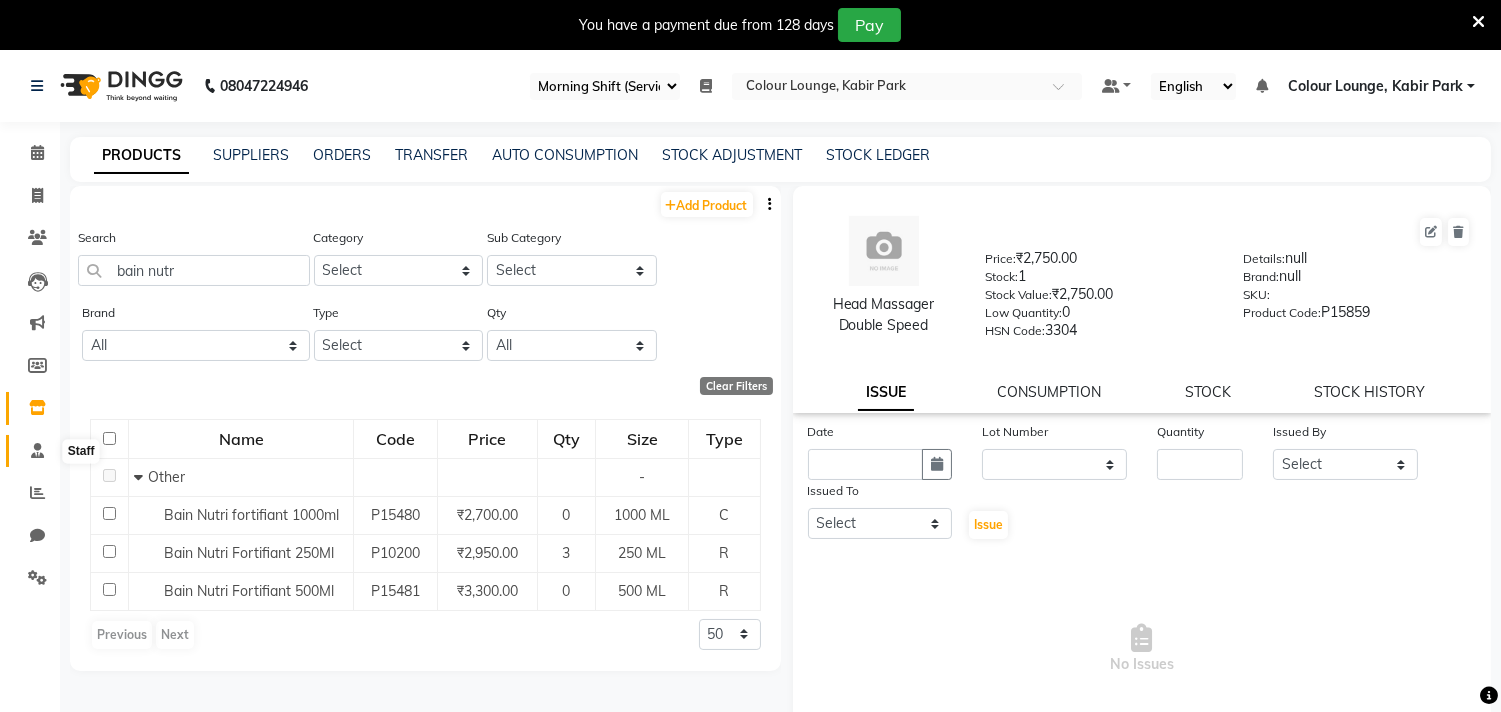 click 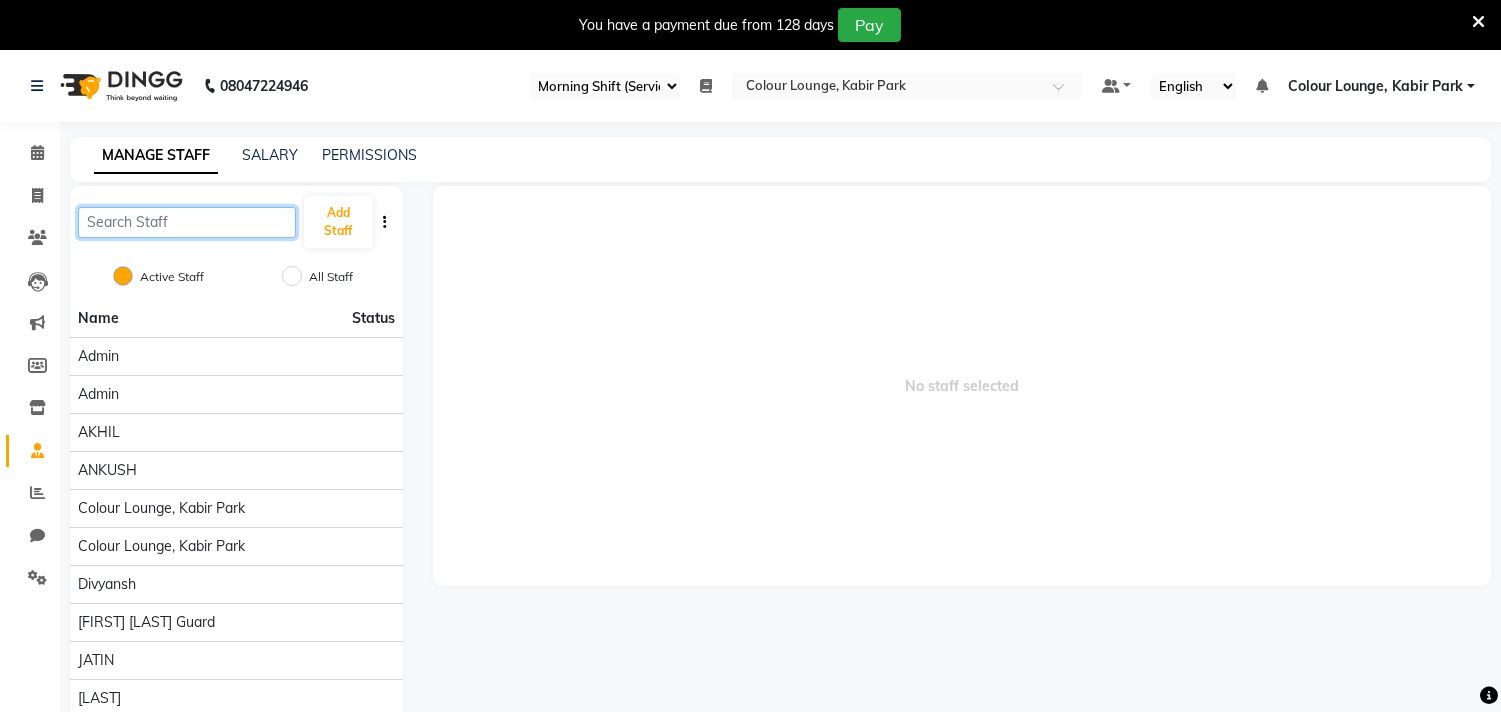 click 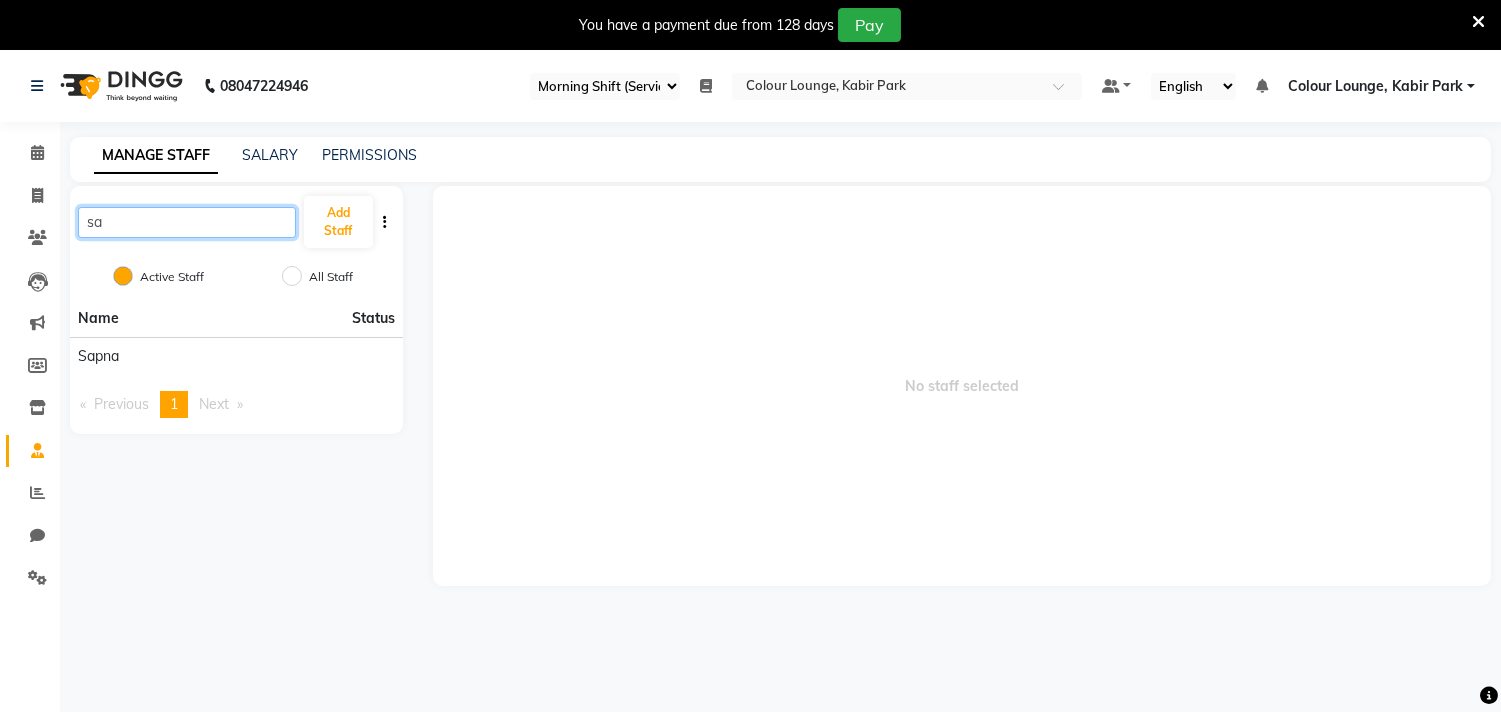 type on "sa" 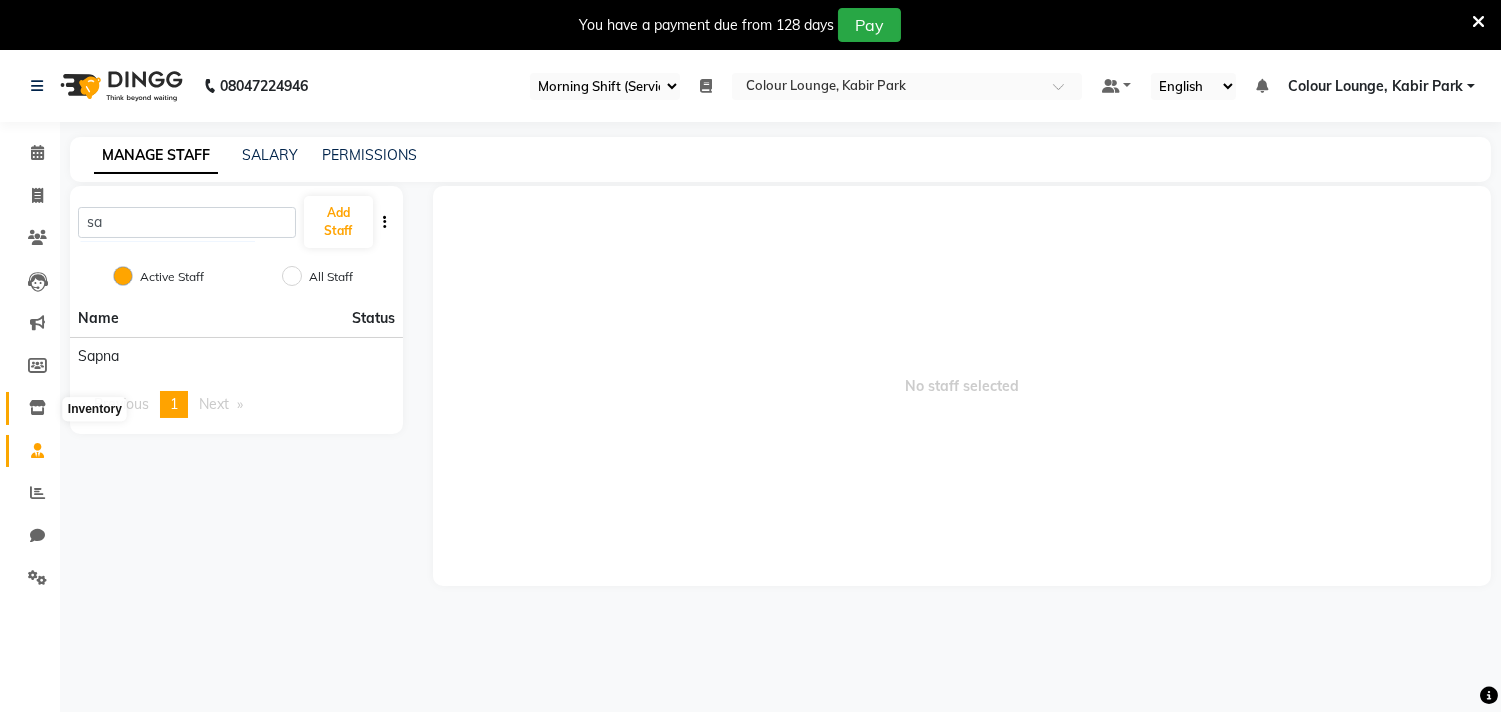 click 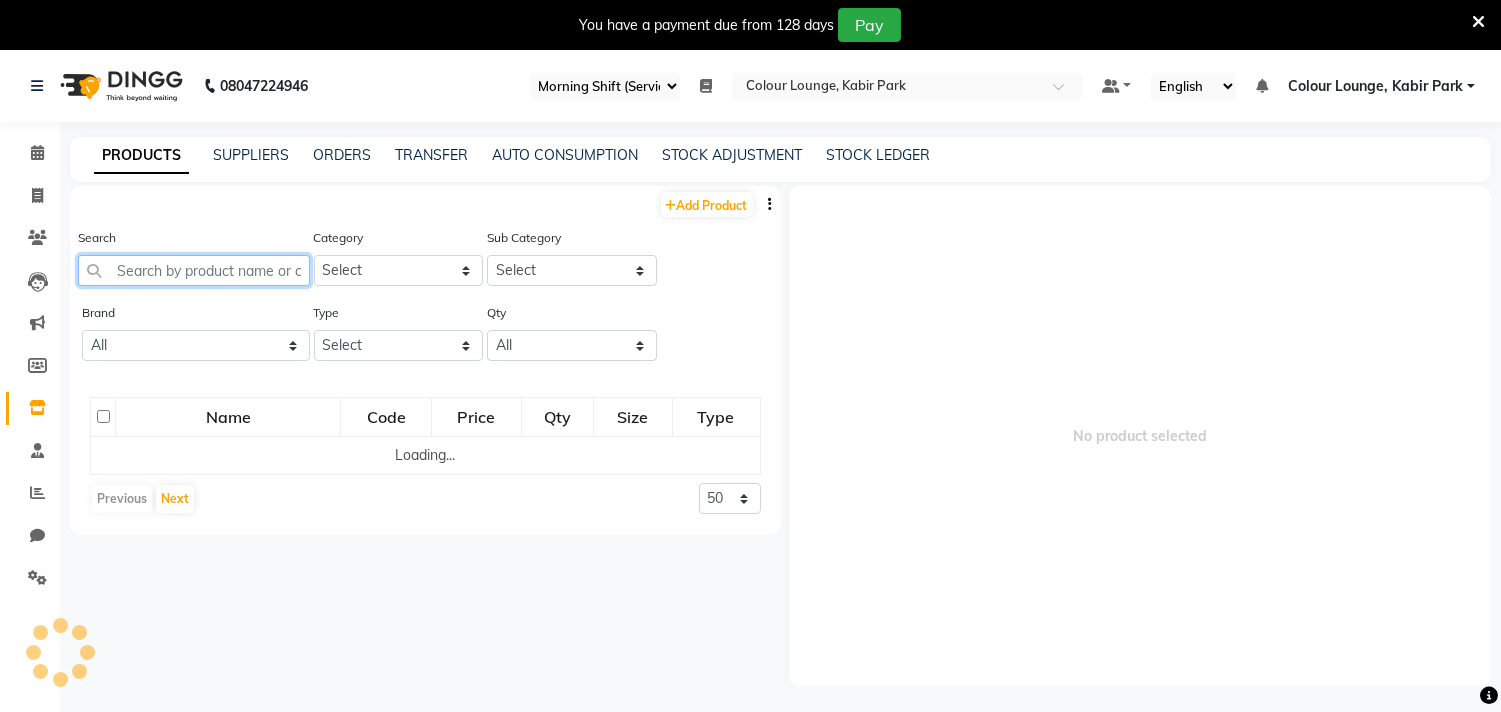 click 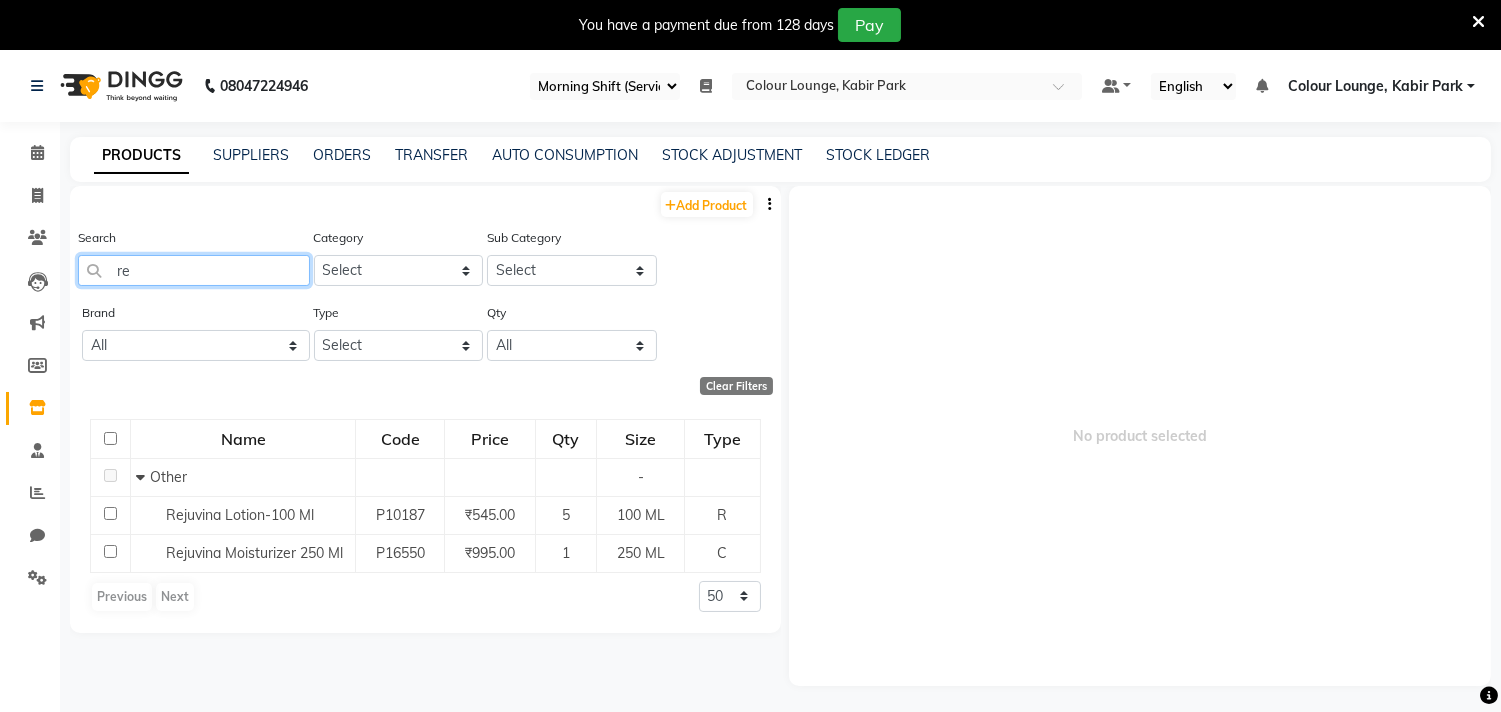 type on "r" 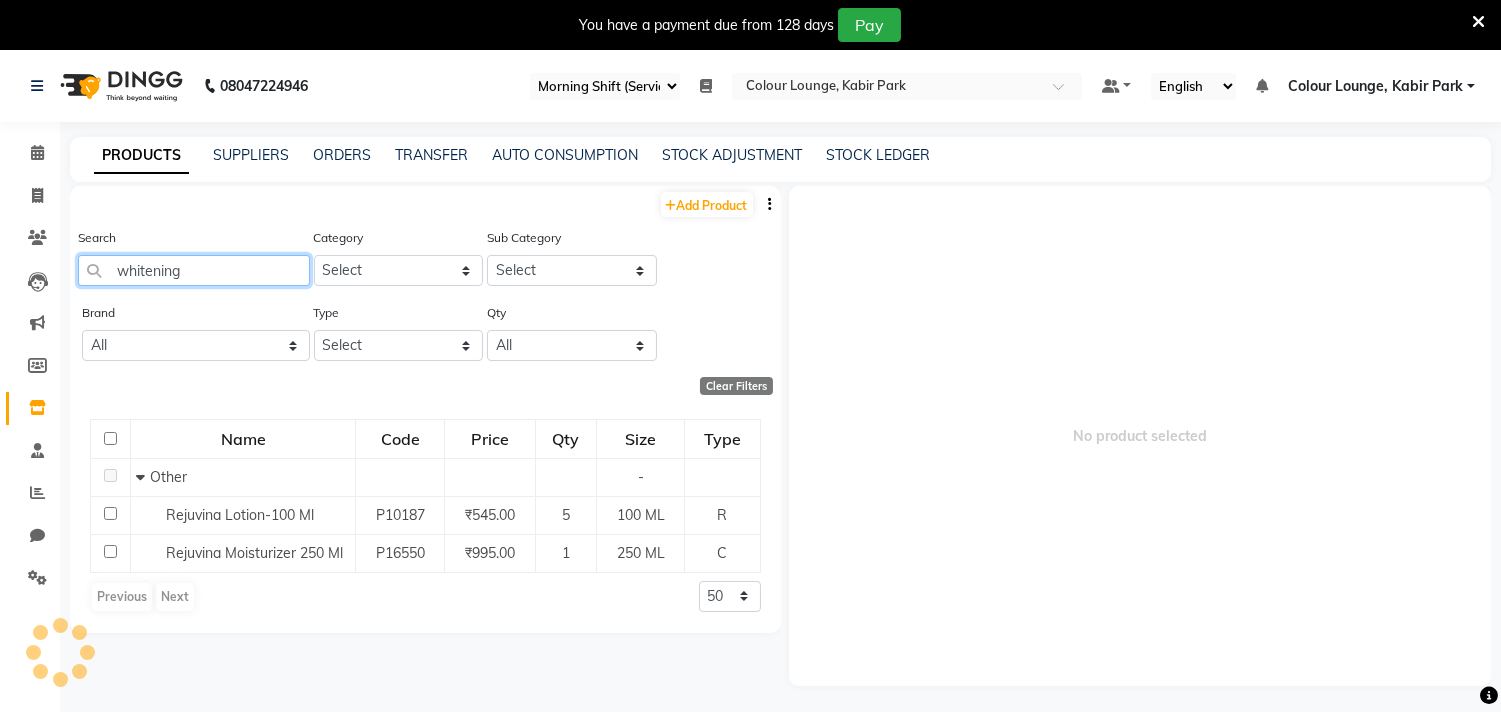 type on "whitening" 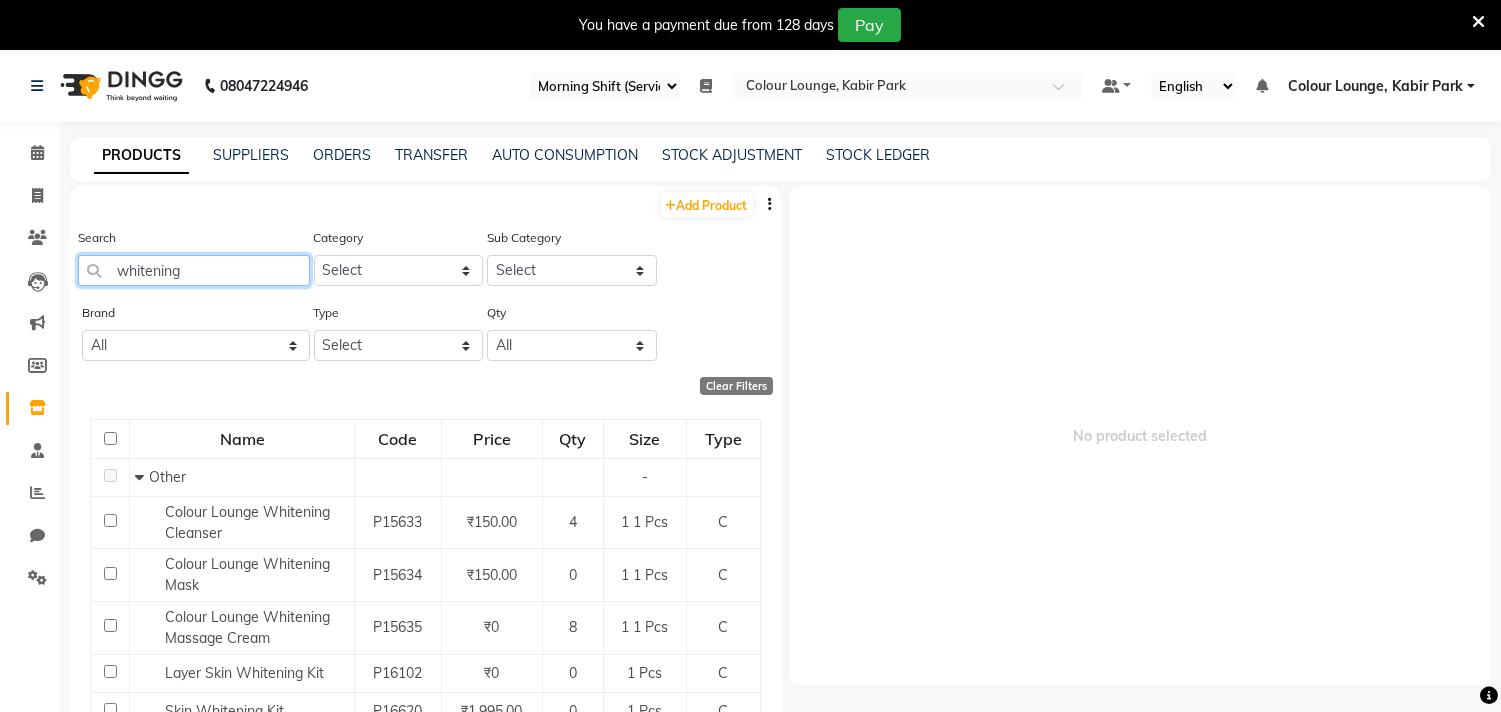 scroll, scrollTop: 257, scrollLeft: 0, axis: vertical 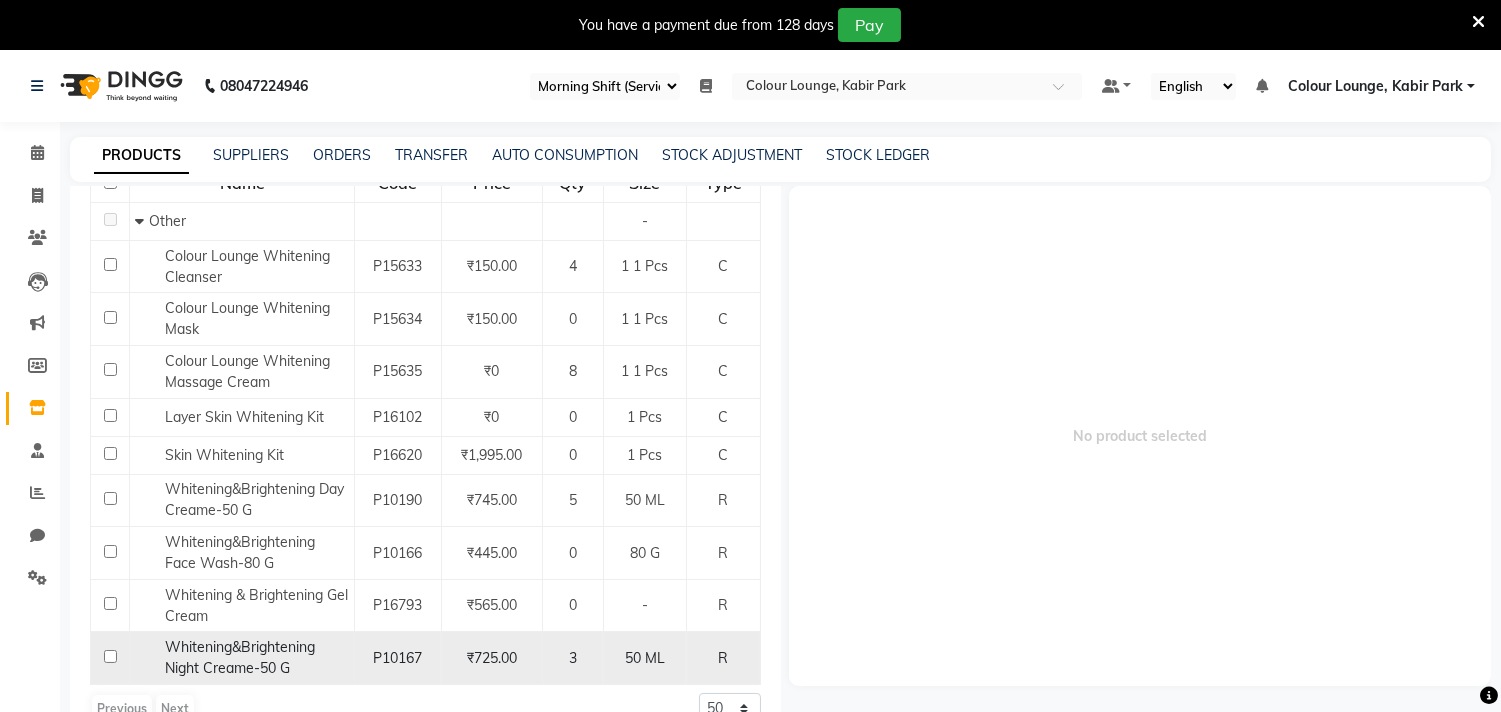 click on "Whitening&Brightening Night  Creame-50 G" 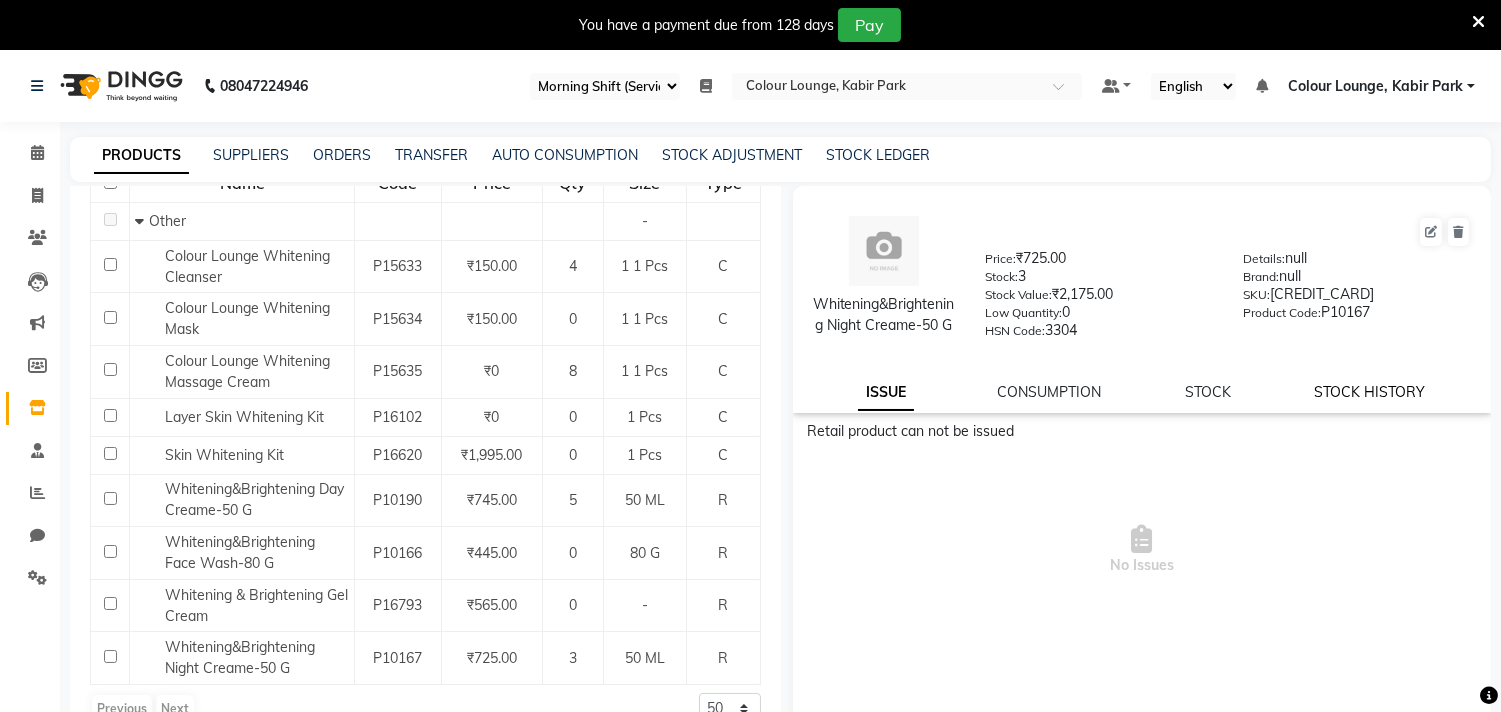 click on "STOCK HISTORY" 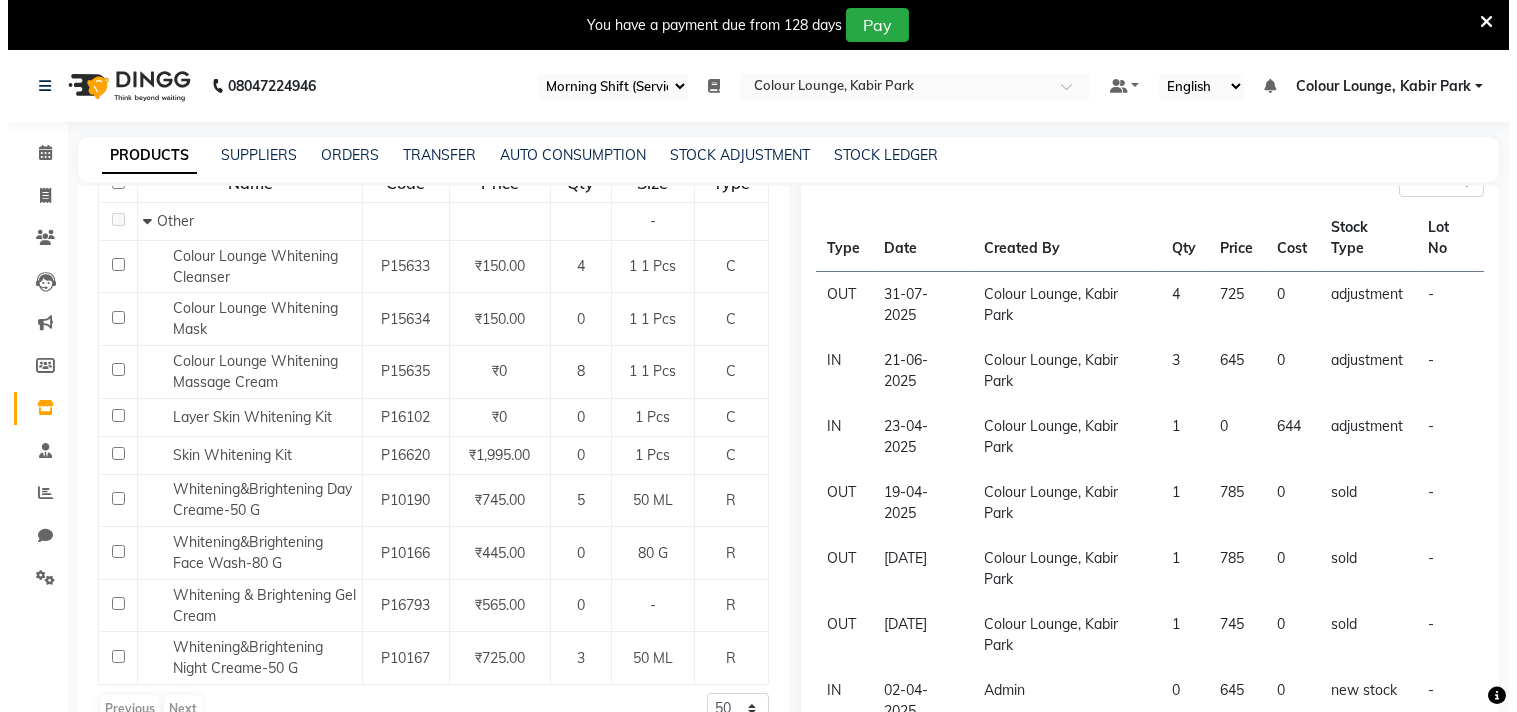 scroll, scrollTop: 257, scrollLeft: 0, axis: vertical 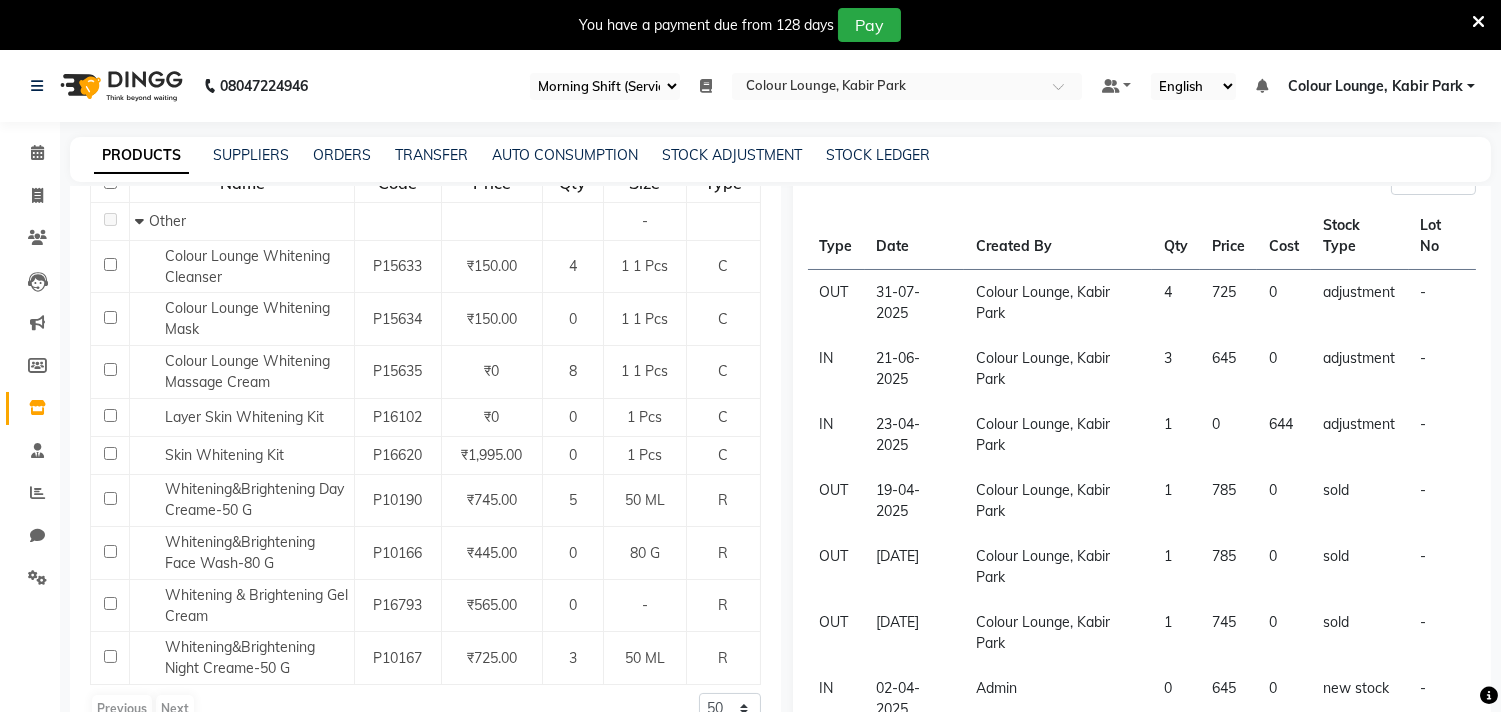 drag, startPoint x: 1458, startPoint y: 87, endPoint x: 1456, endPoint y: 164, distance: 77.02597 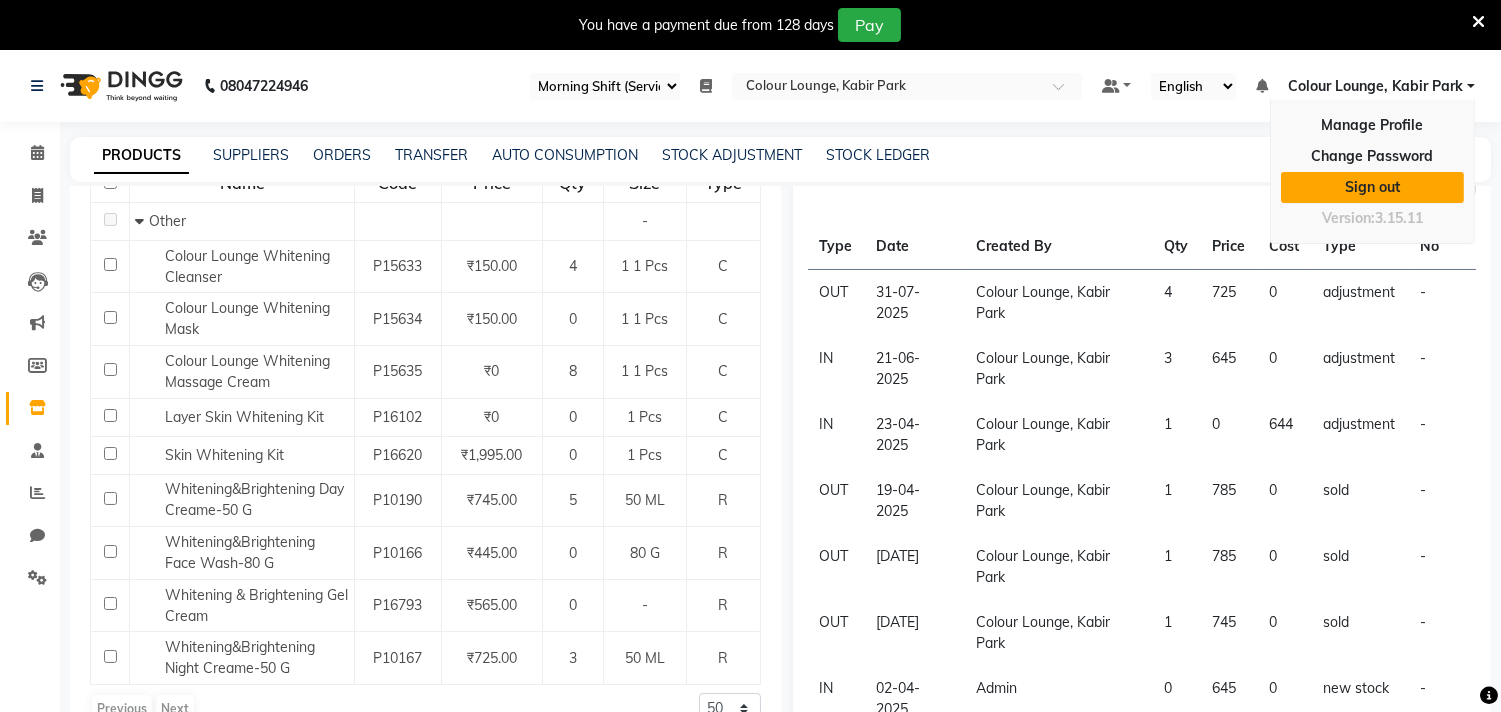 click on "Sign out" at bounding box center [1372, 187] 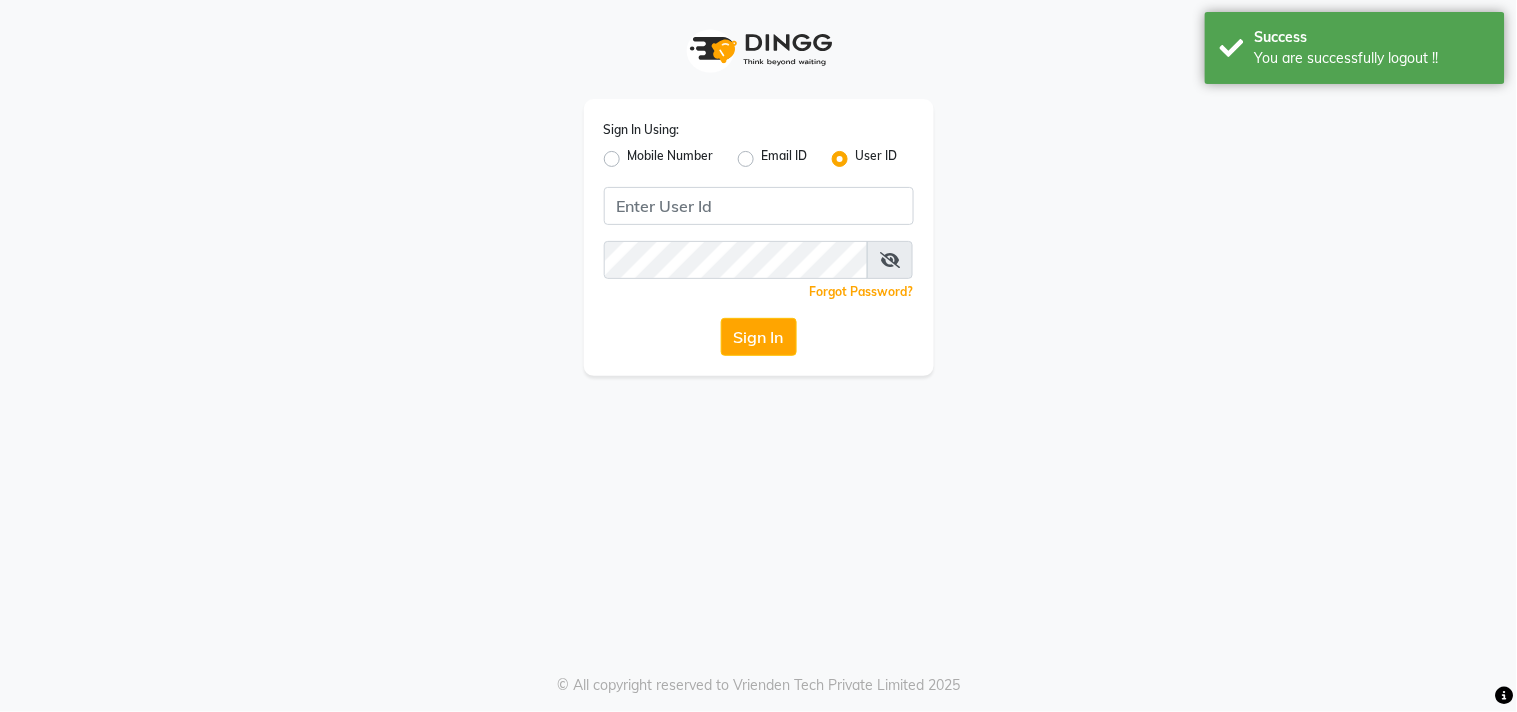 drag, startPoint x: 617, startPoint y: 161, endPoint x: 686, endPoint y: 190, distance: 74.84651 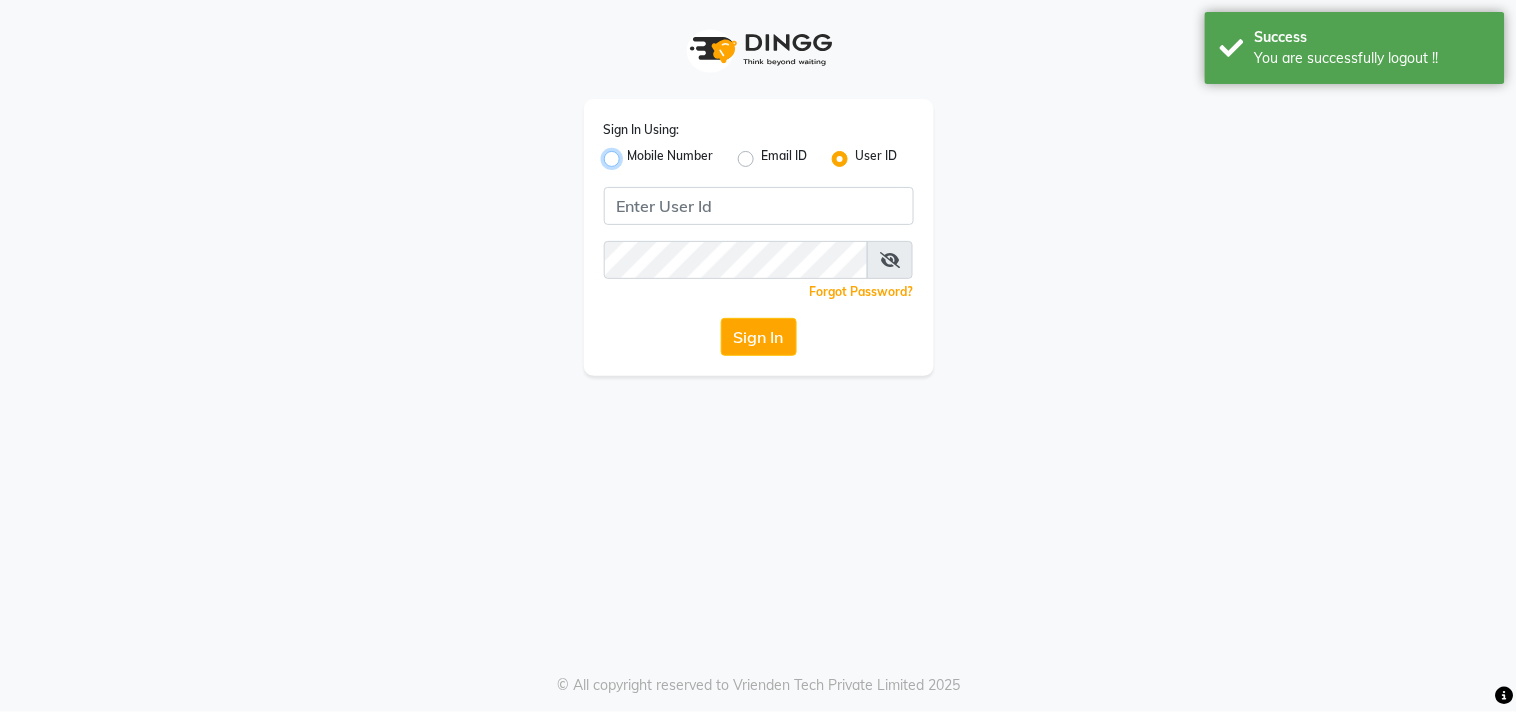 click on "Mobile Number" at bounding box center [634, 153] 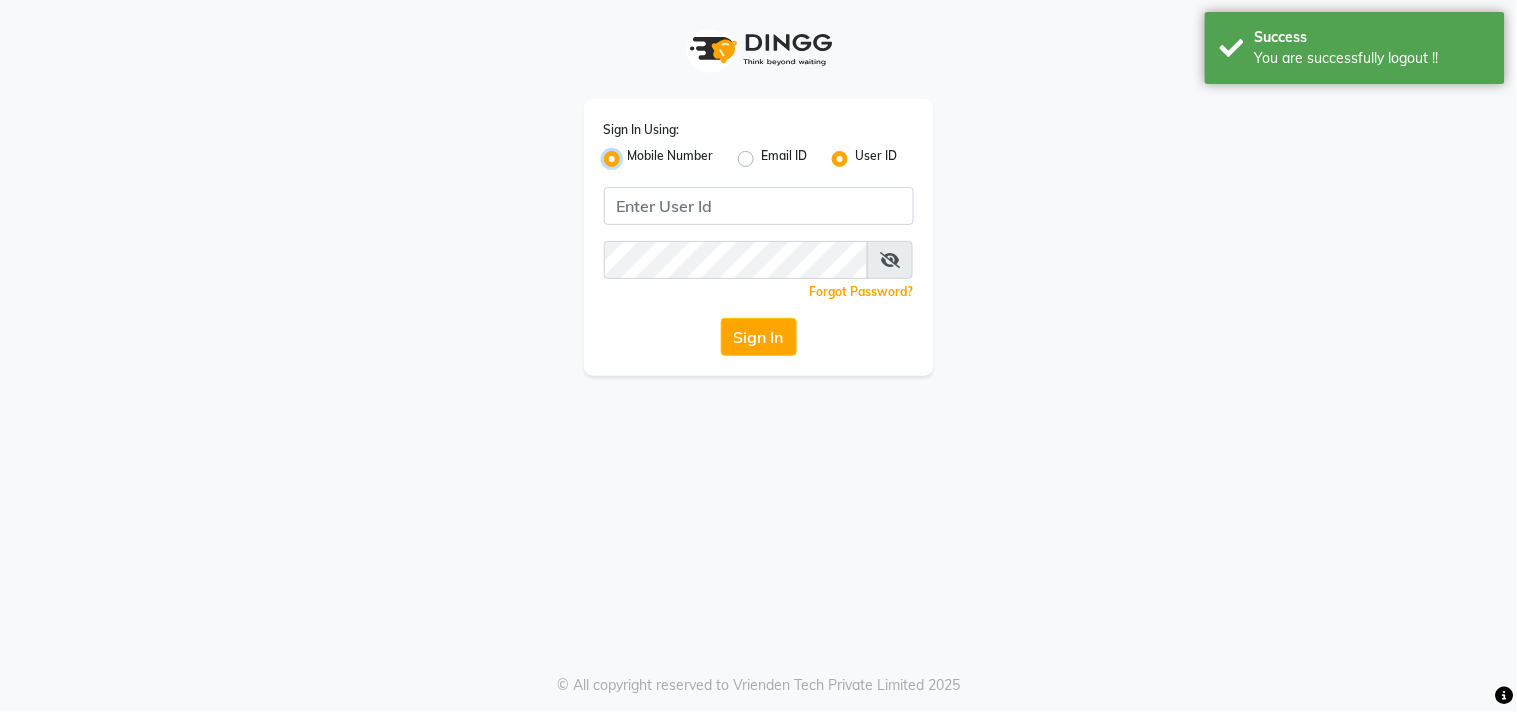 radio on "false" 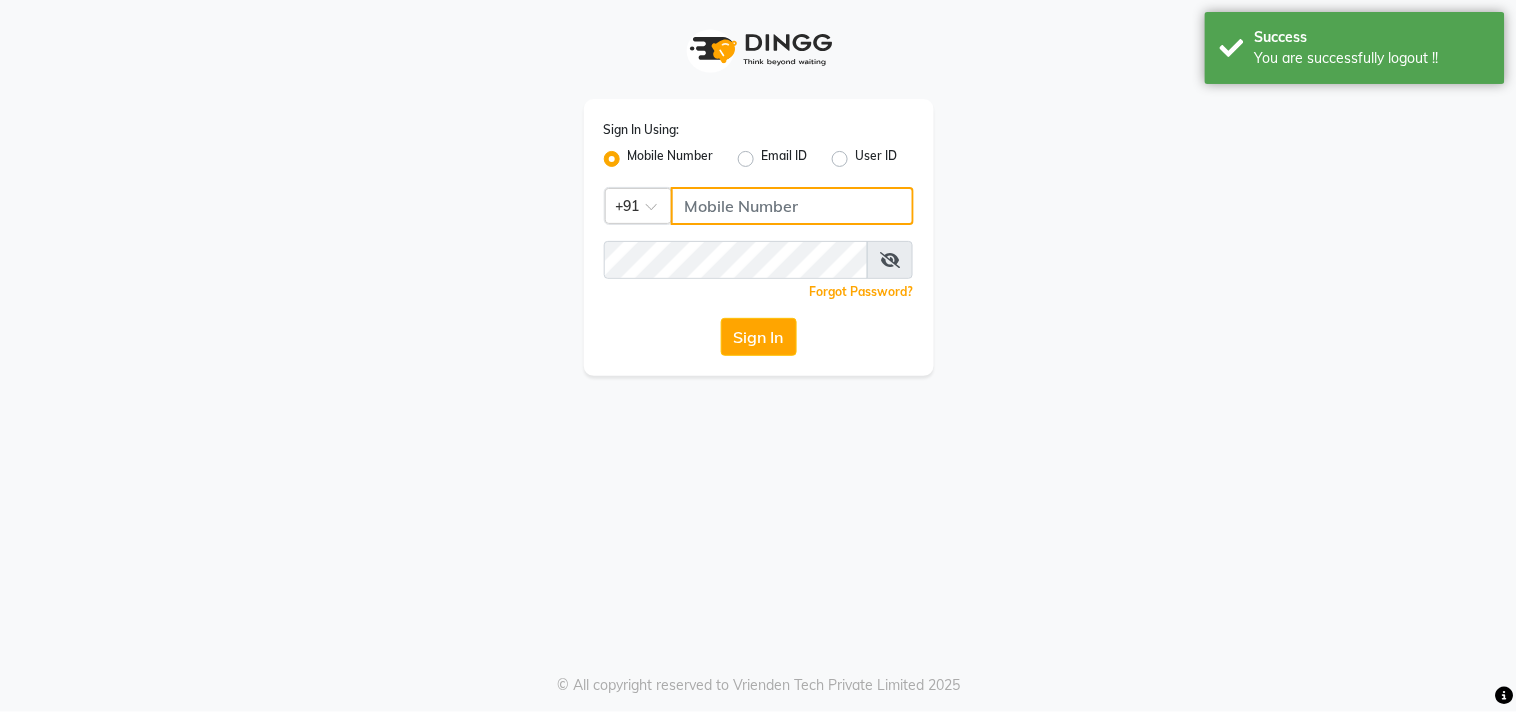 click 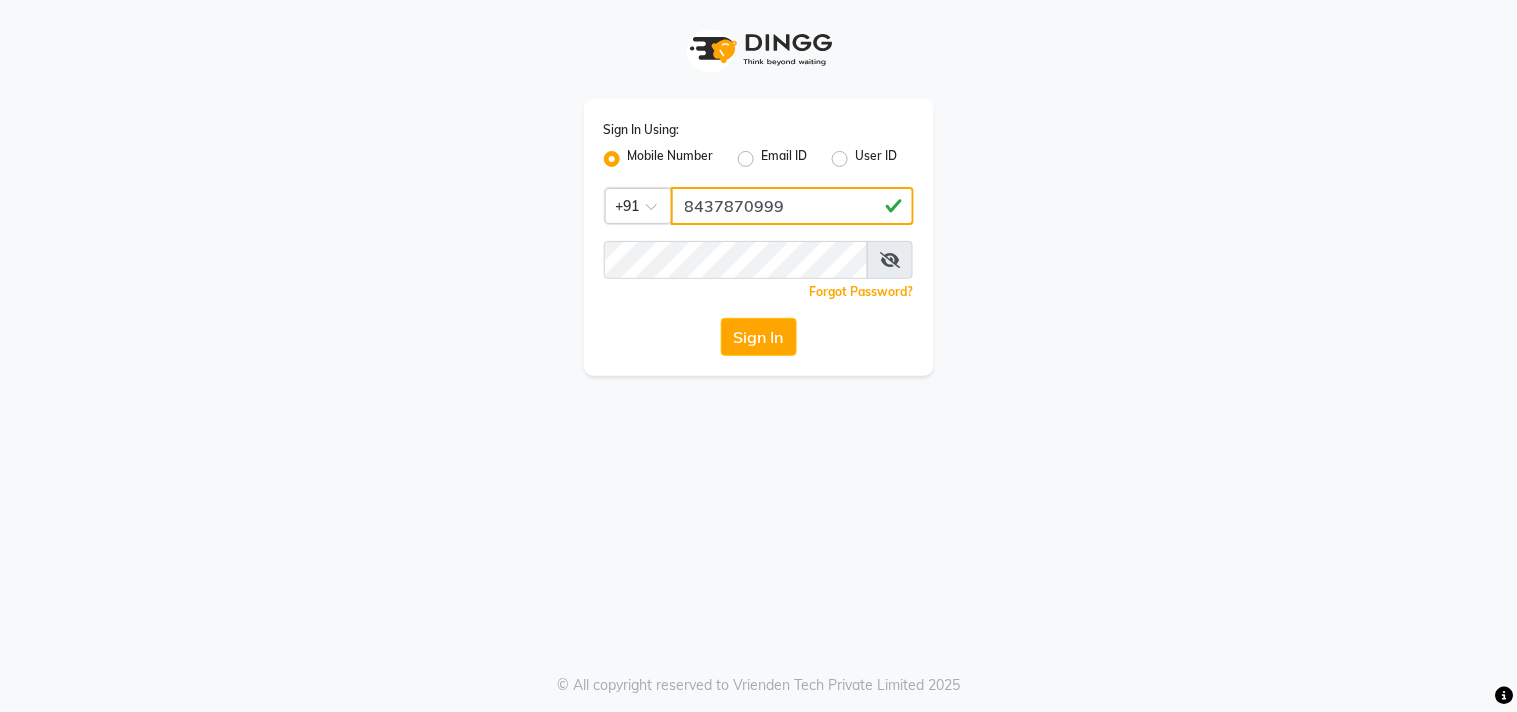 click on "8437870999" 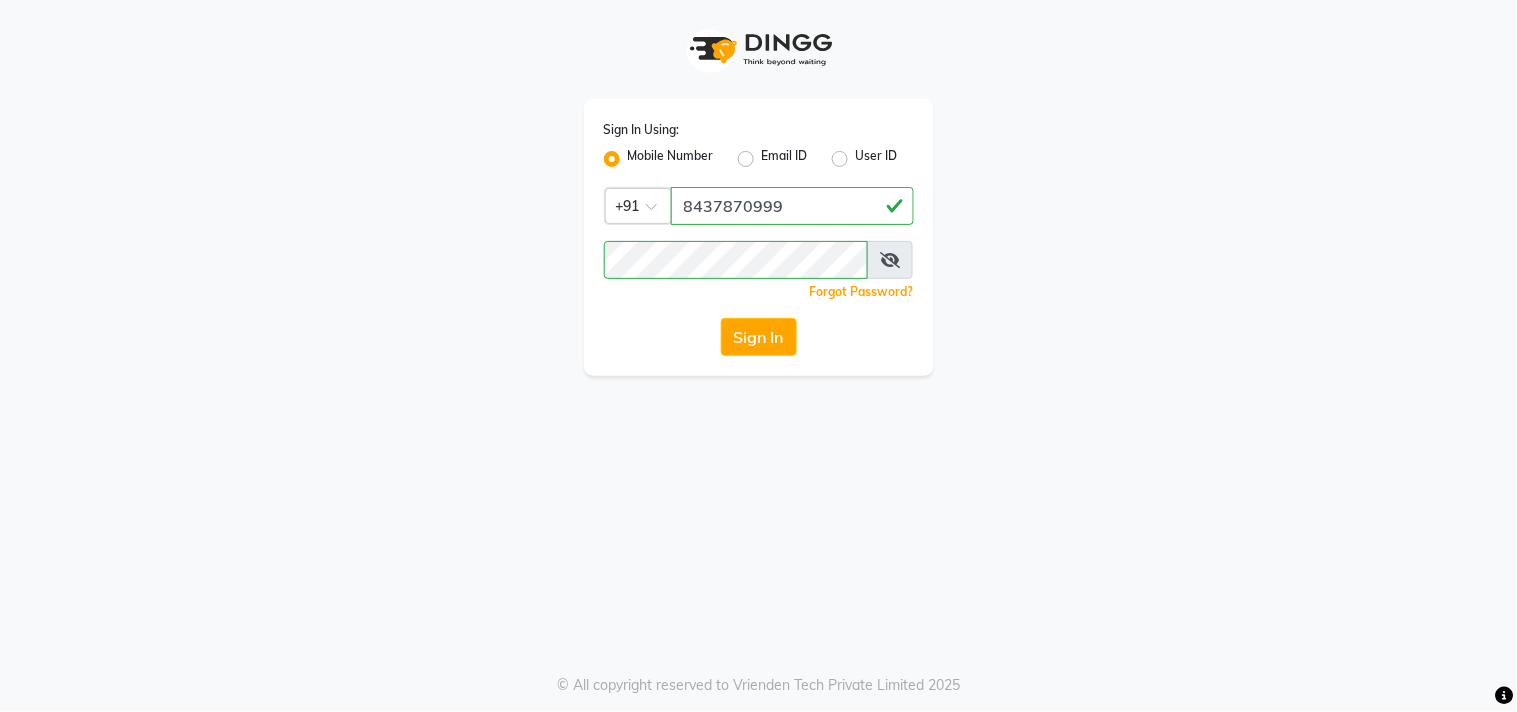 click on "Sign In Using: Mobile Number Email ID User ID Country Code × +91 [PHONE]  Remember me Forgot Password?  Sign In" 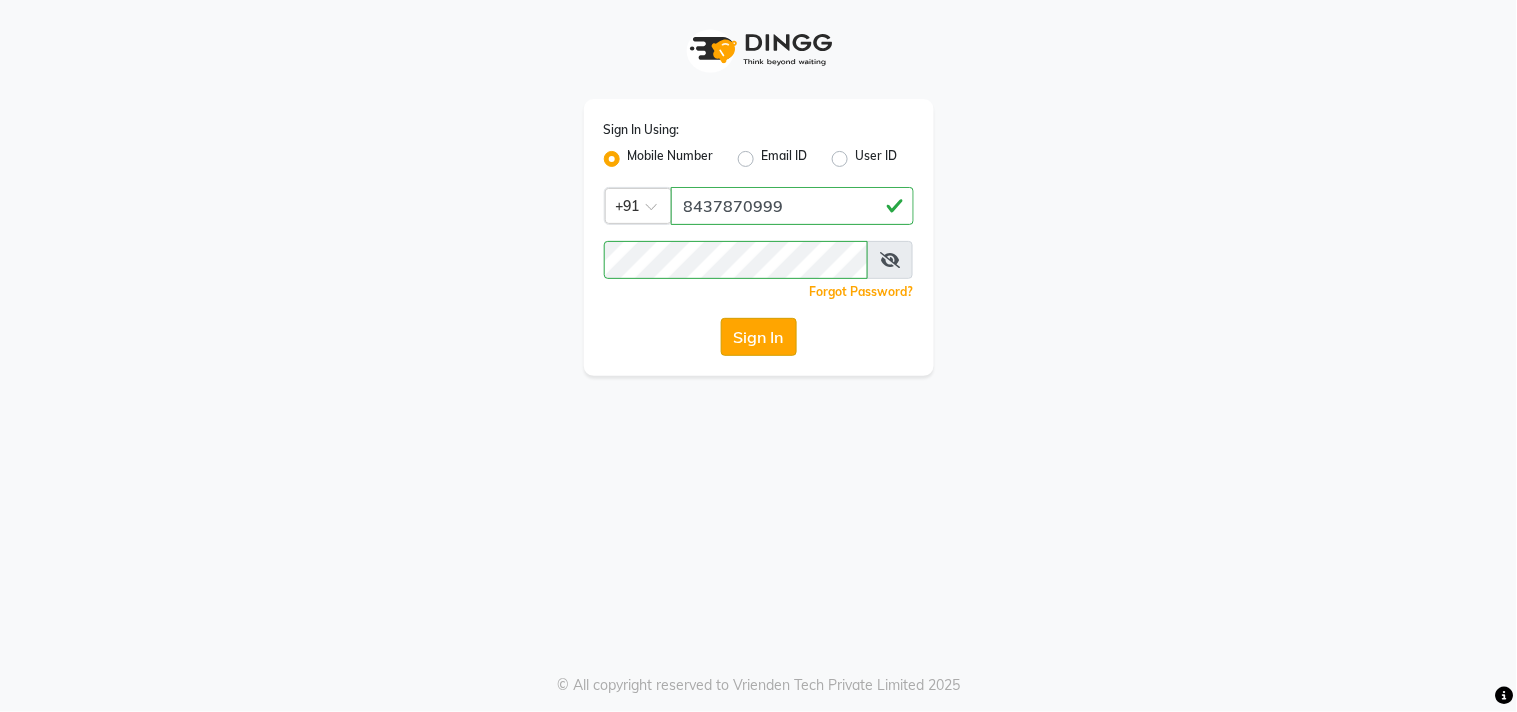 click on "Sign In" 